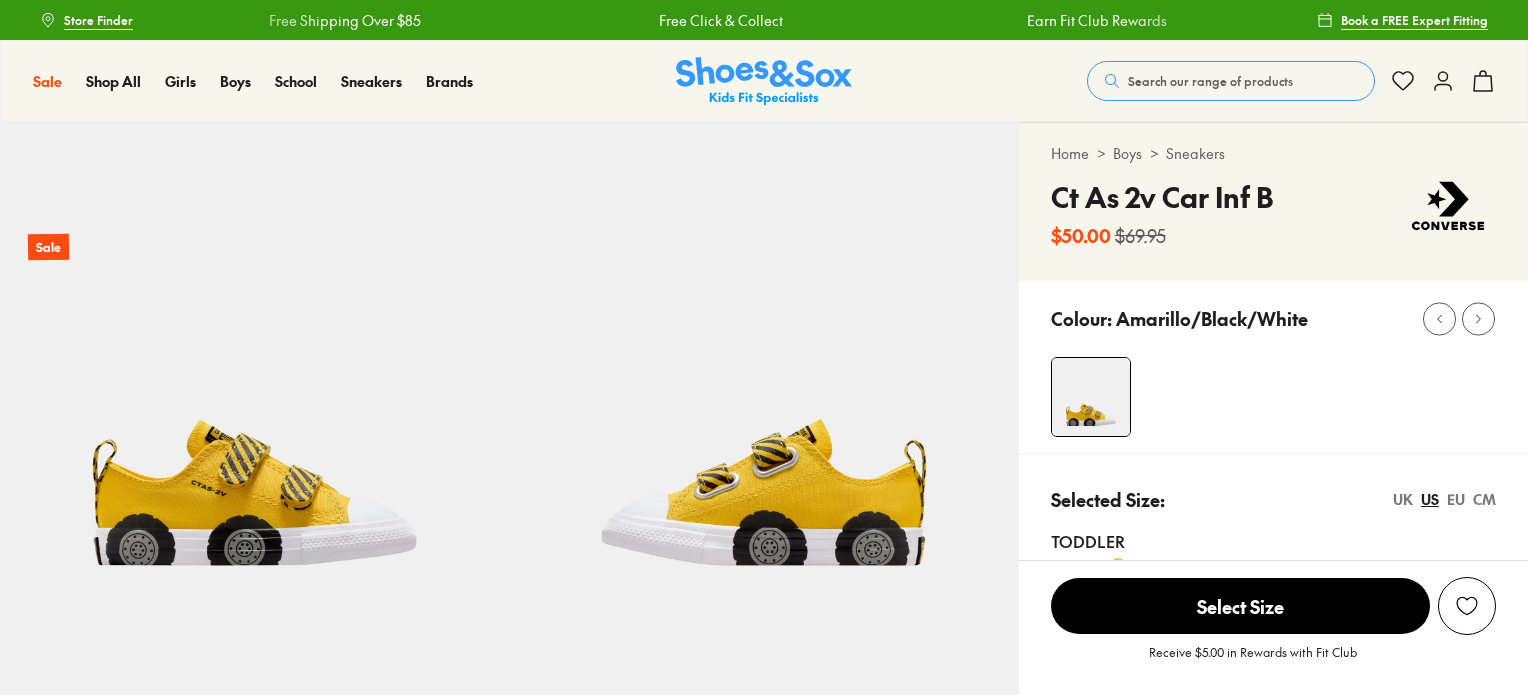 select on "*" 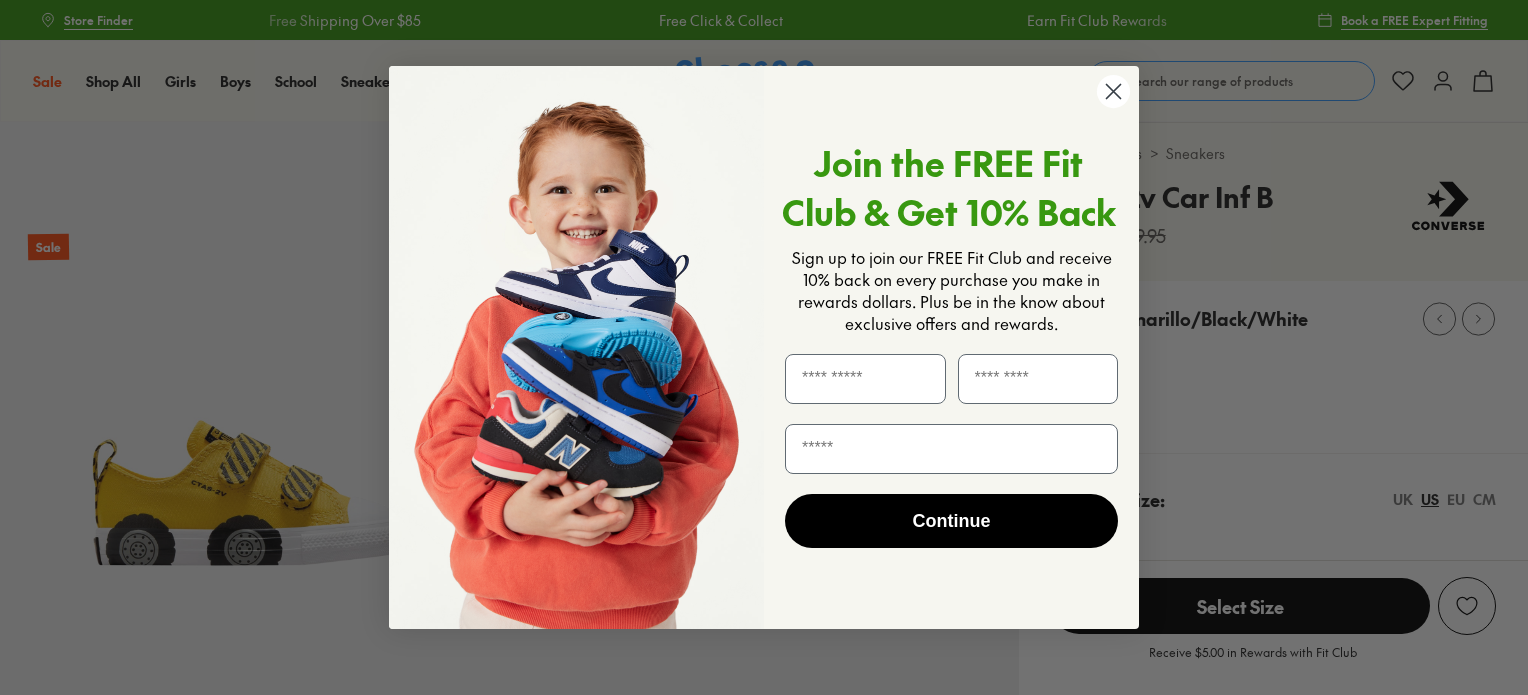scroll, scrollTop: 0, scrollLeft: 0, axis: both 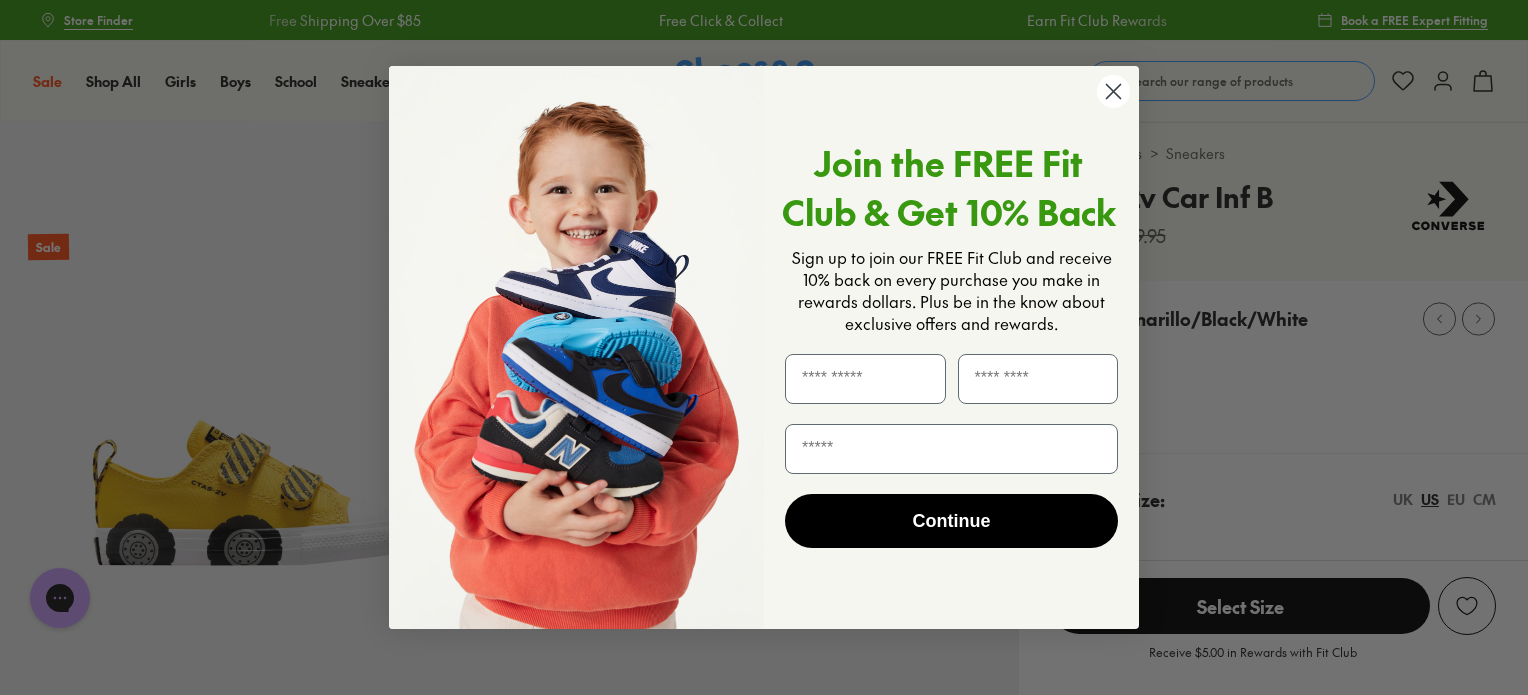 click 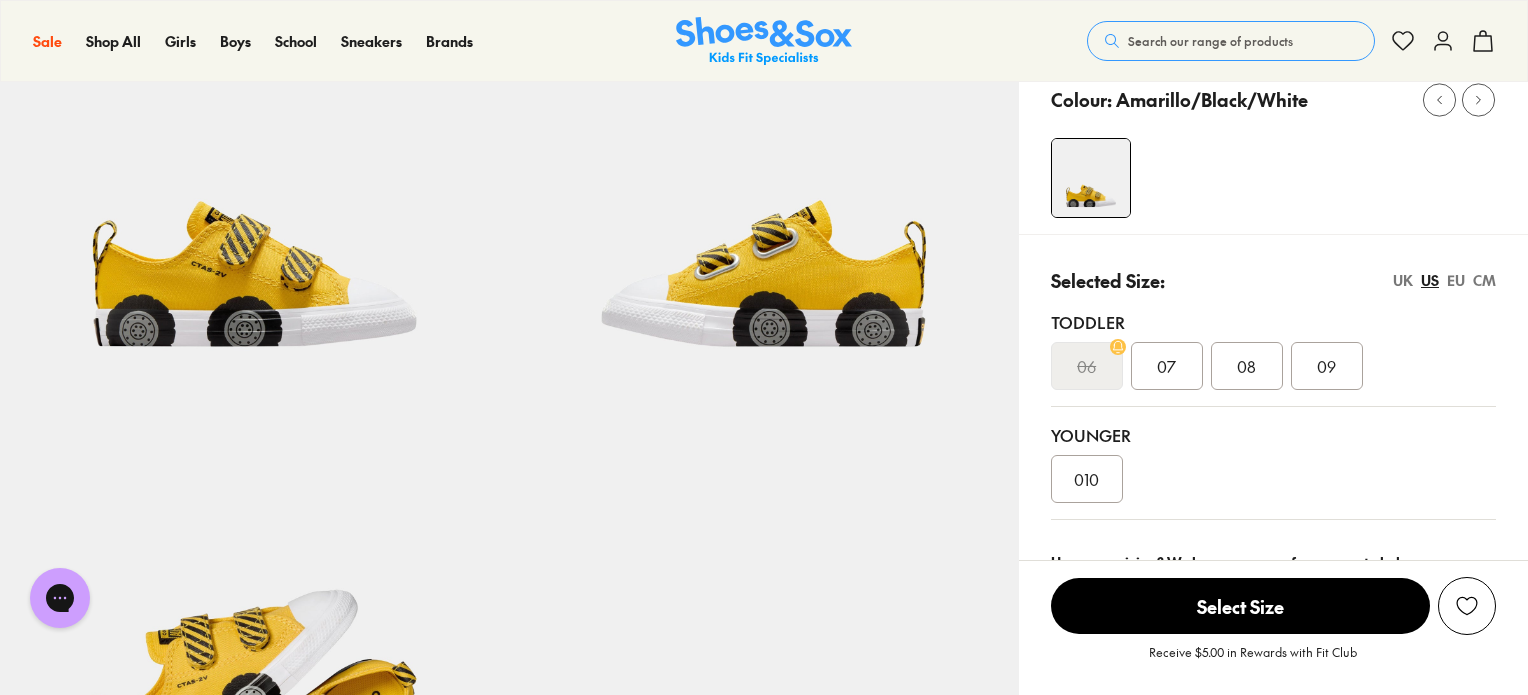 scroll, scrollTop: 216, scrollLeft: 0, axis: vertical 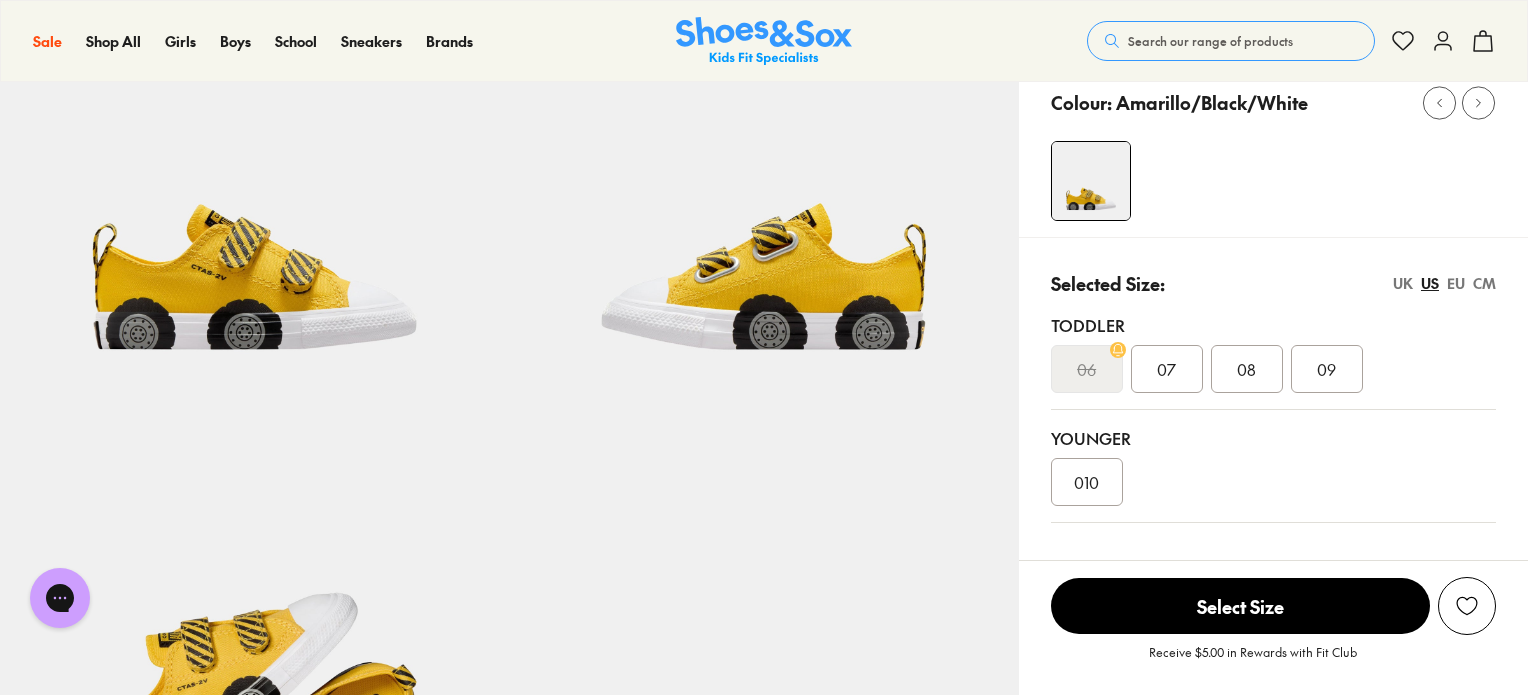 click on "09" at bounding box center (1327, 369) 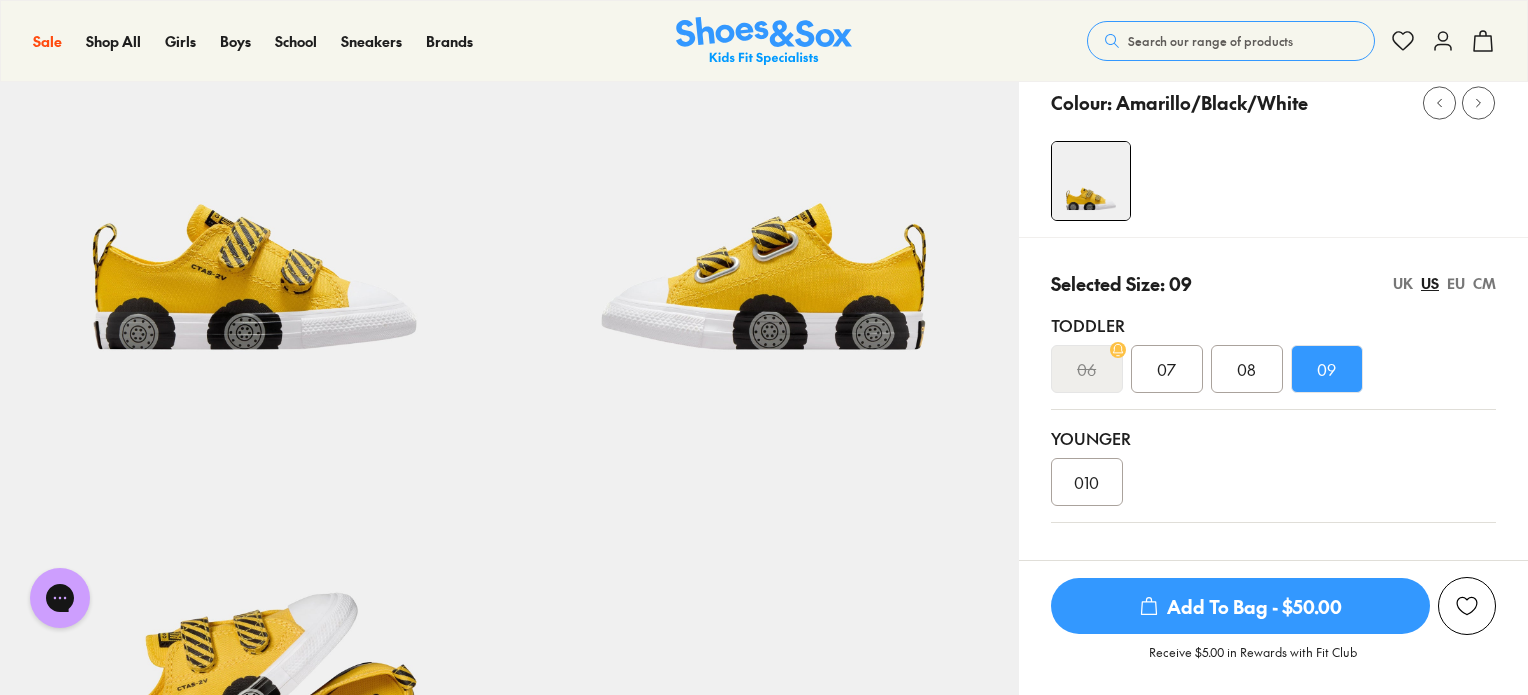 click on "08" at bounding box center [1247, 369] 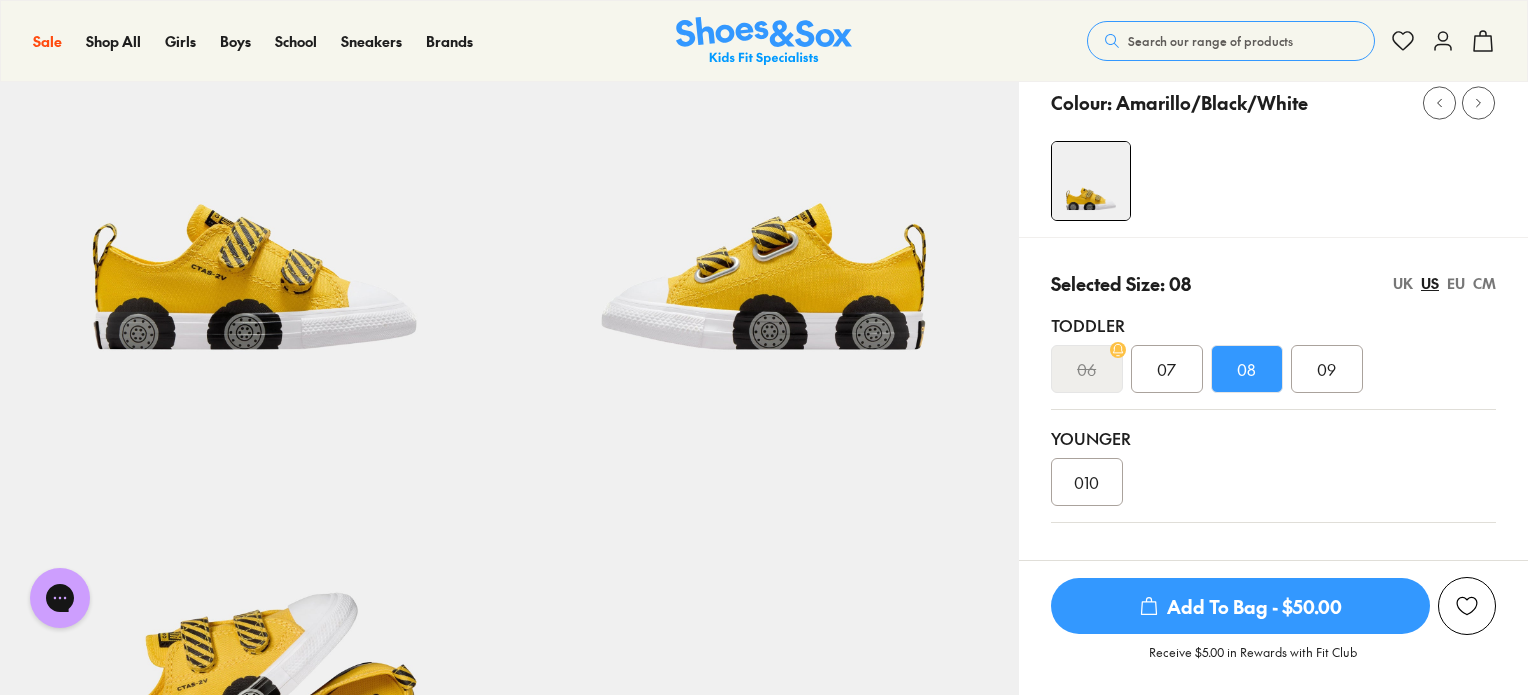 click on "Add To Bag - $50.00" at bounding box center (1240, 606) 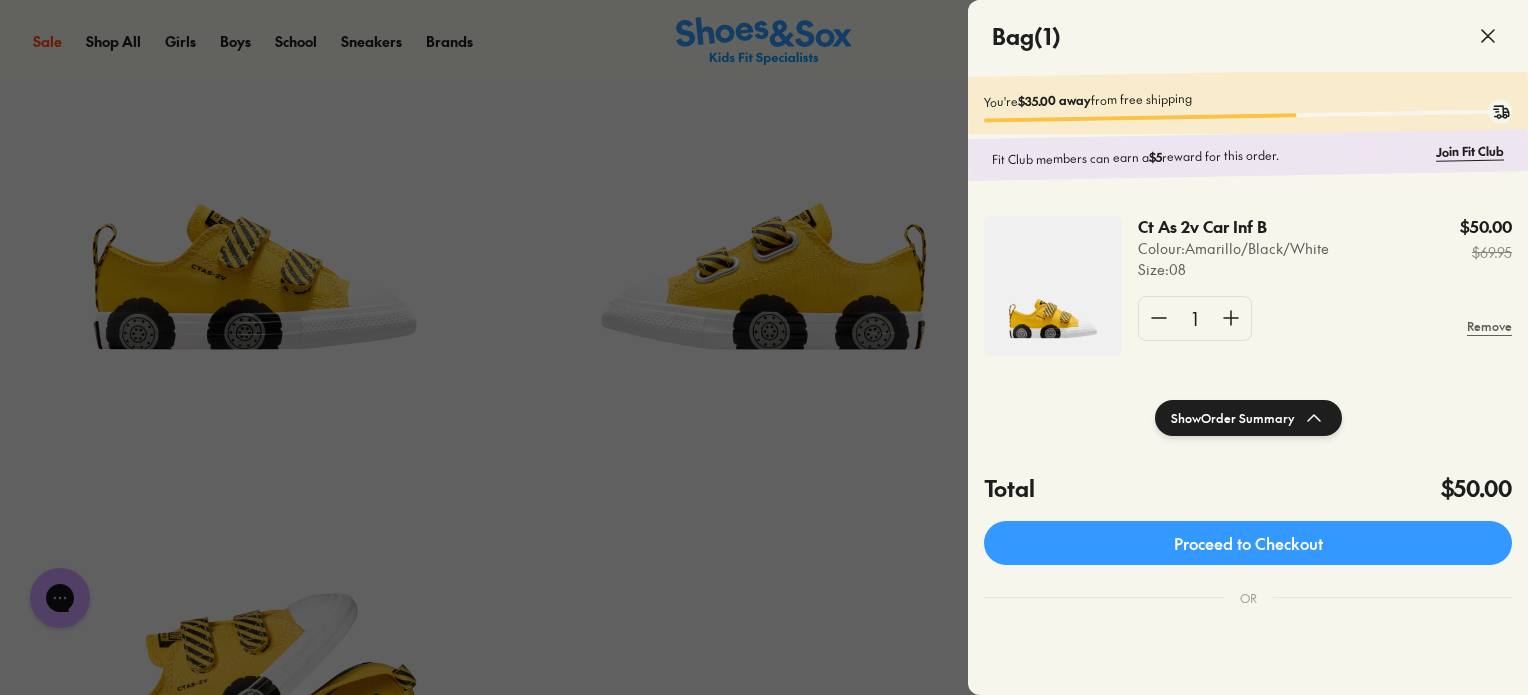click 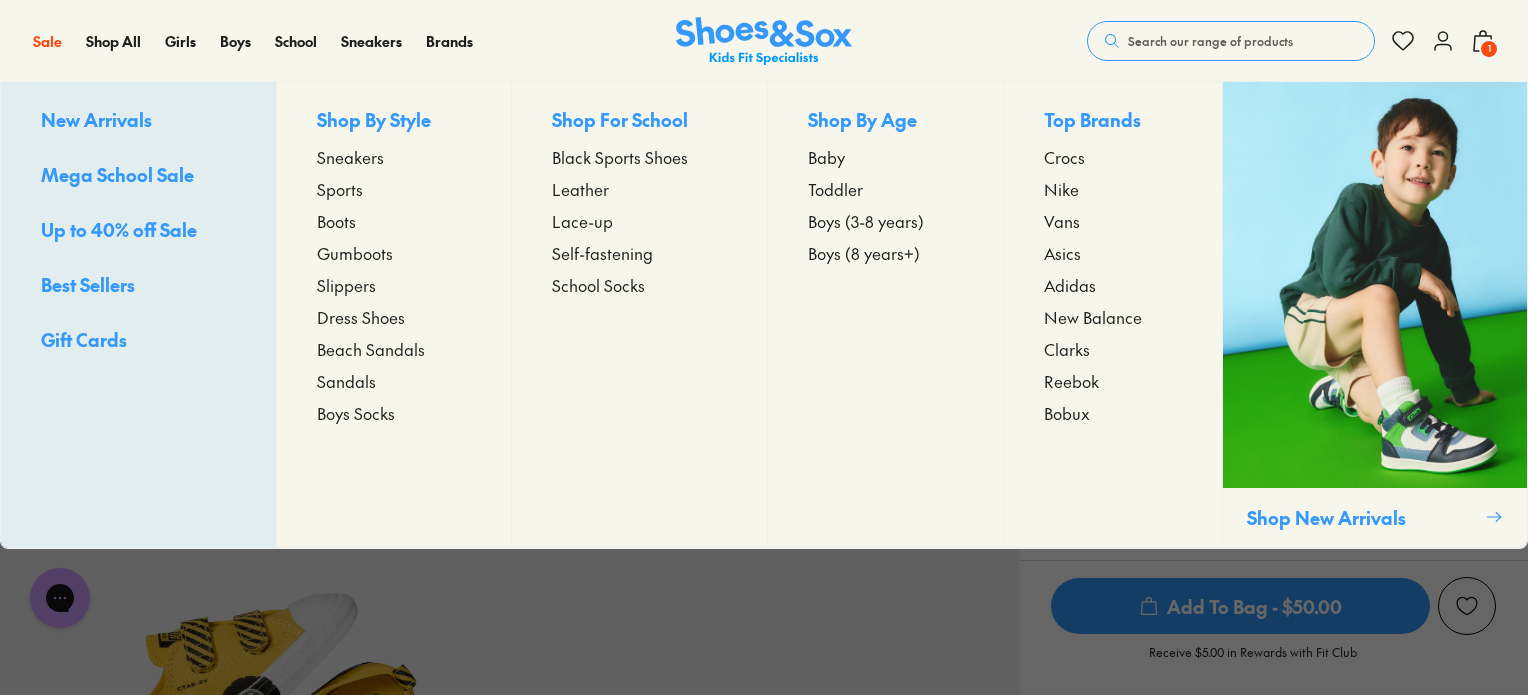 click on "Boys (3-8 years)" at bounding box center (866, 221) 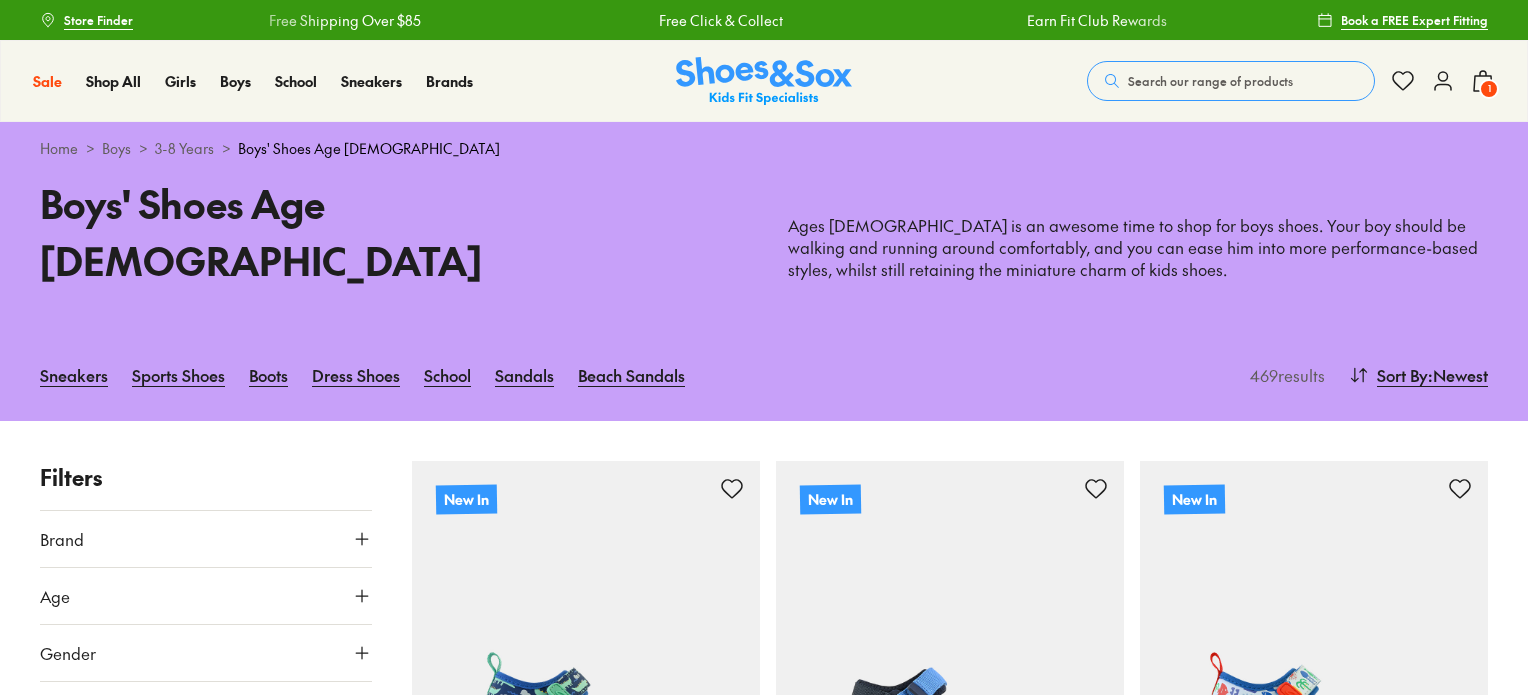 scroll, scrollTop: 402, scrollLeft: 0, axis: vertical 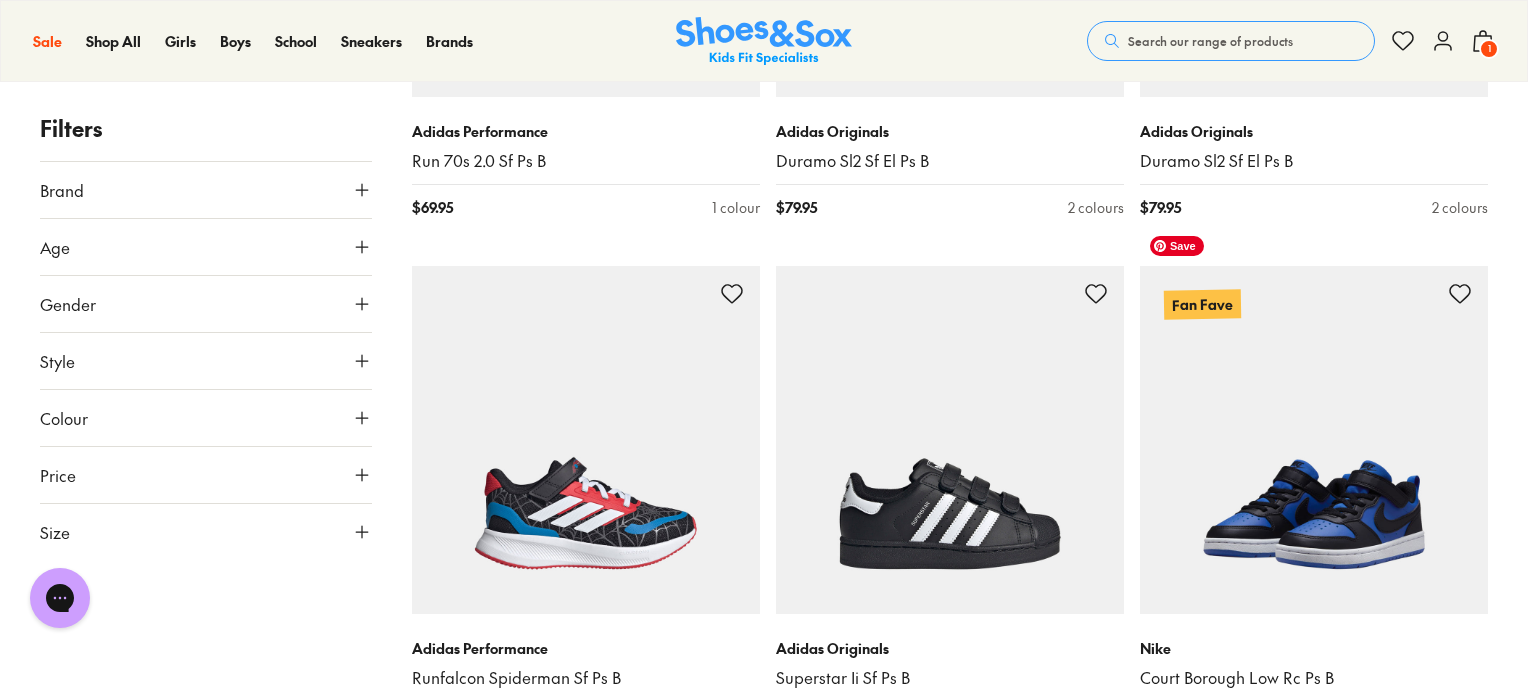 click at bounding box center [1314, 440] 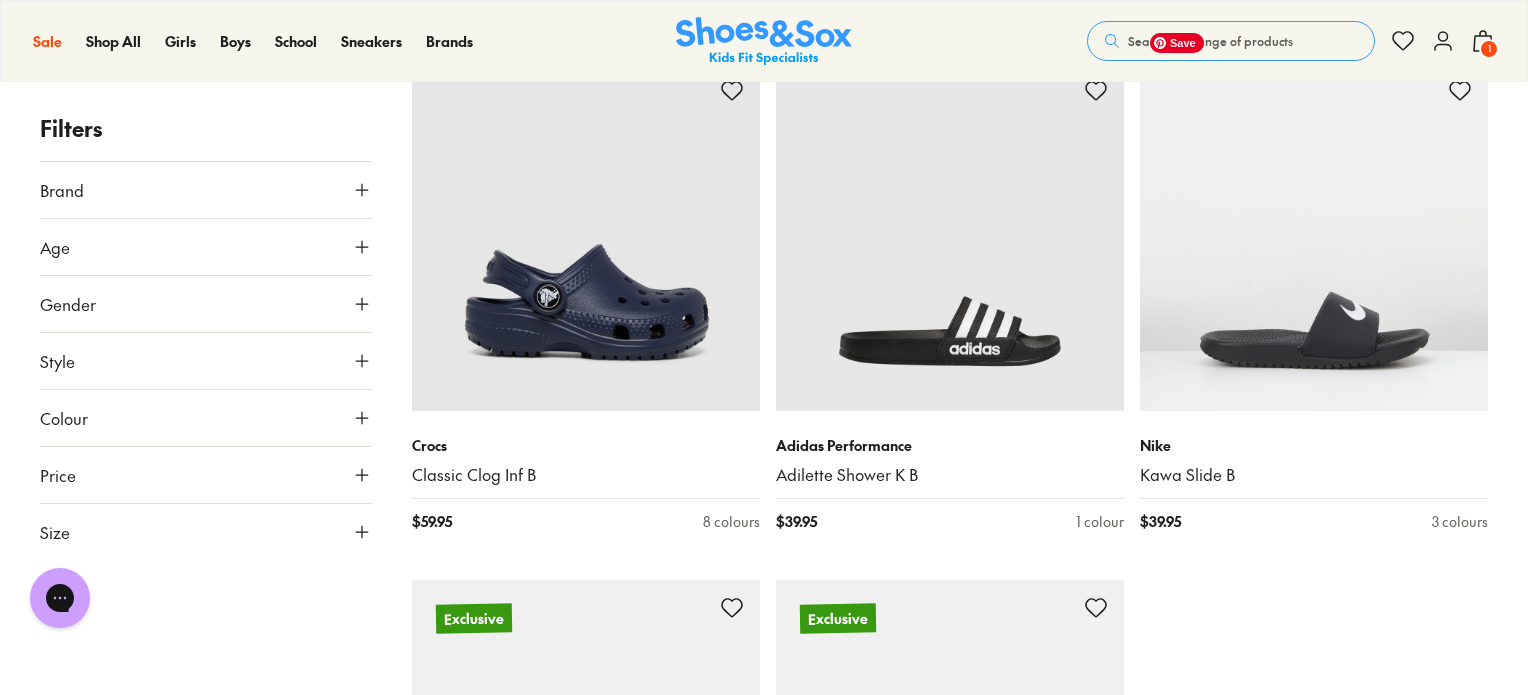 scroll, scrollTop: 15912, scrollLeft: 0, axis: vertical 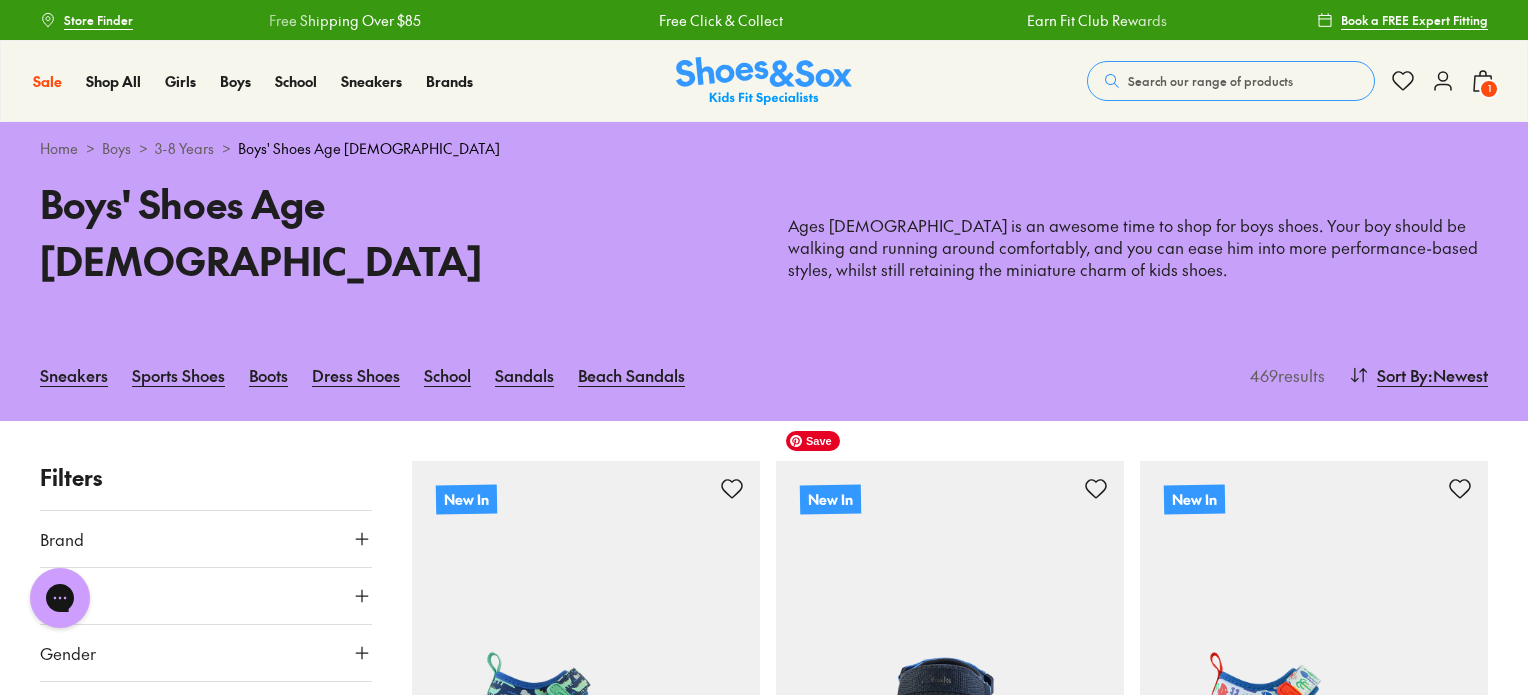 click at bounding box center (950, 635) 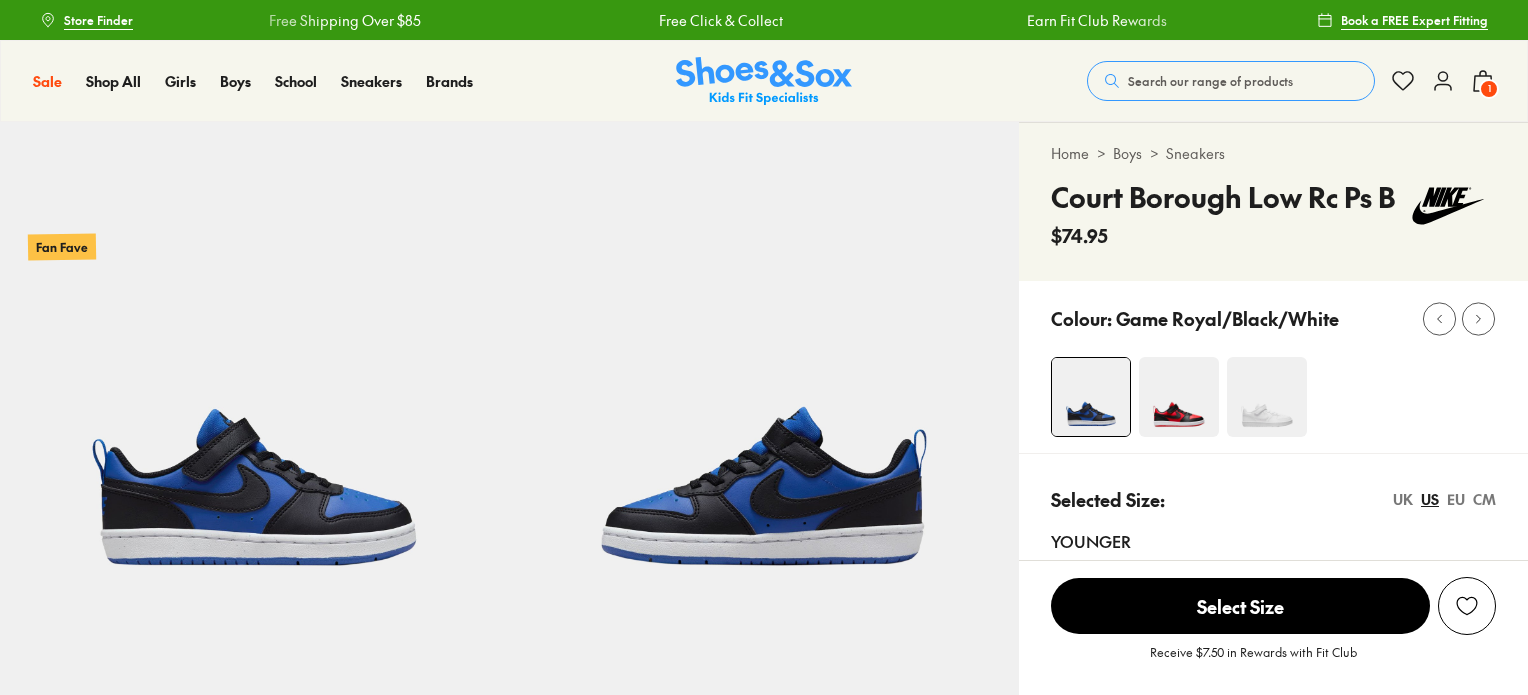 select on "*" 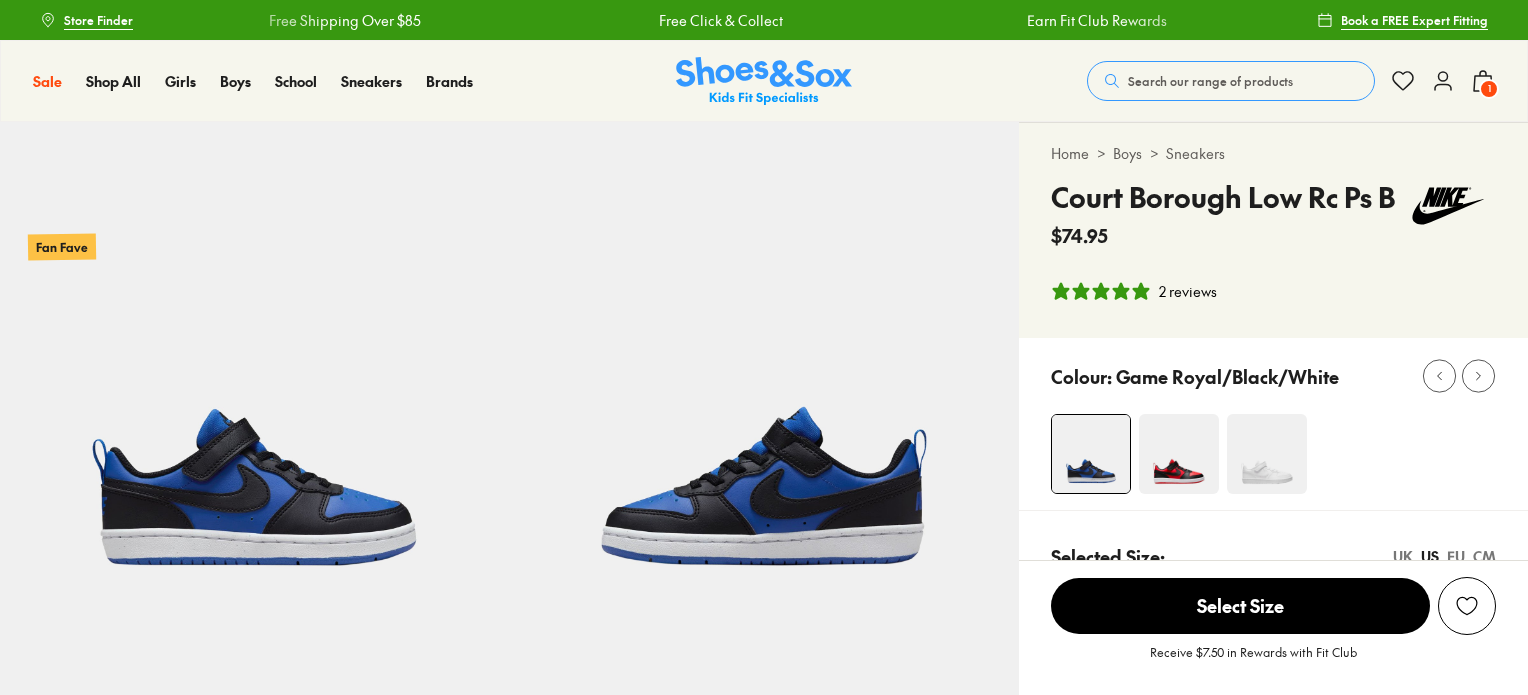 scroll, scrollTop: 0, scrollLeft: 0, axis: both 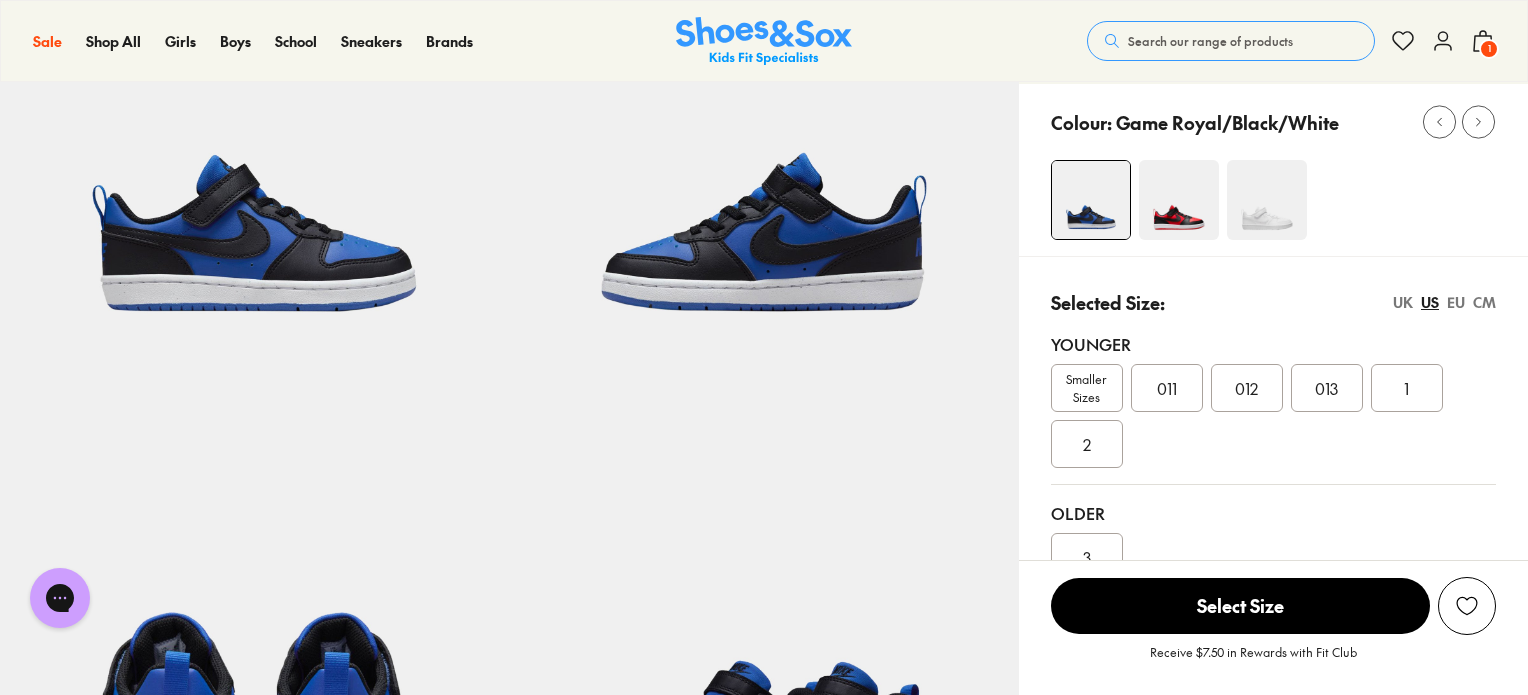 click on "Smaller Sizes" at bounding box center (1087, 388) 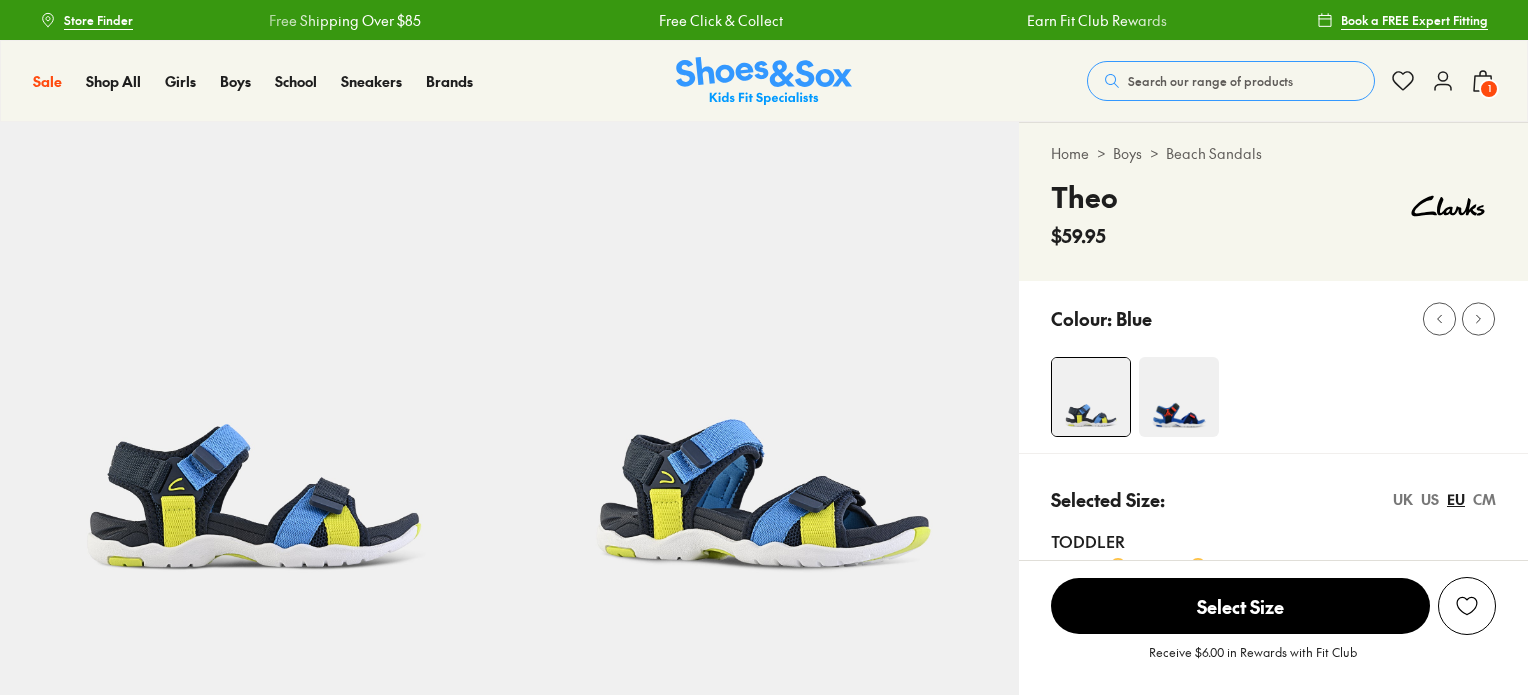 scroll, scrollTop: 0, scrollLeft: 0, axis: both 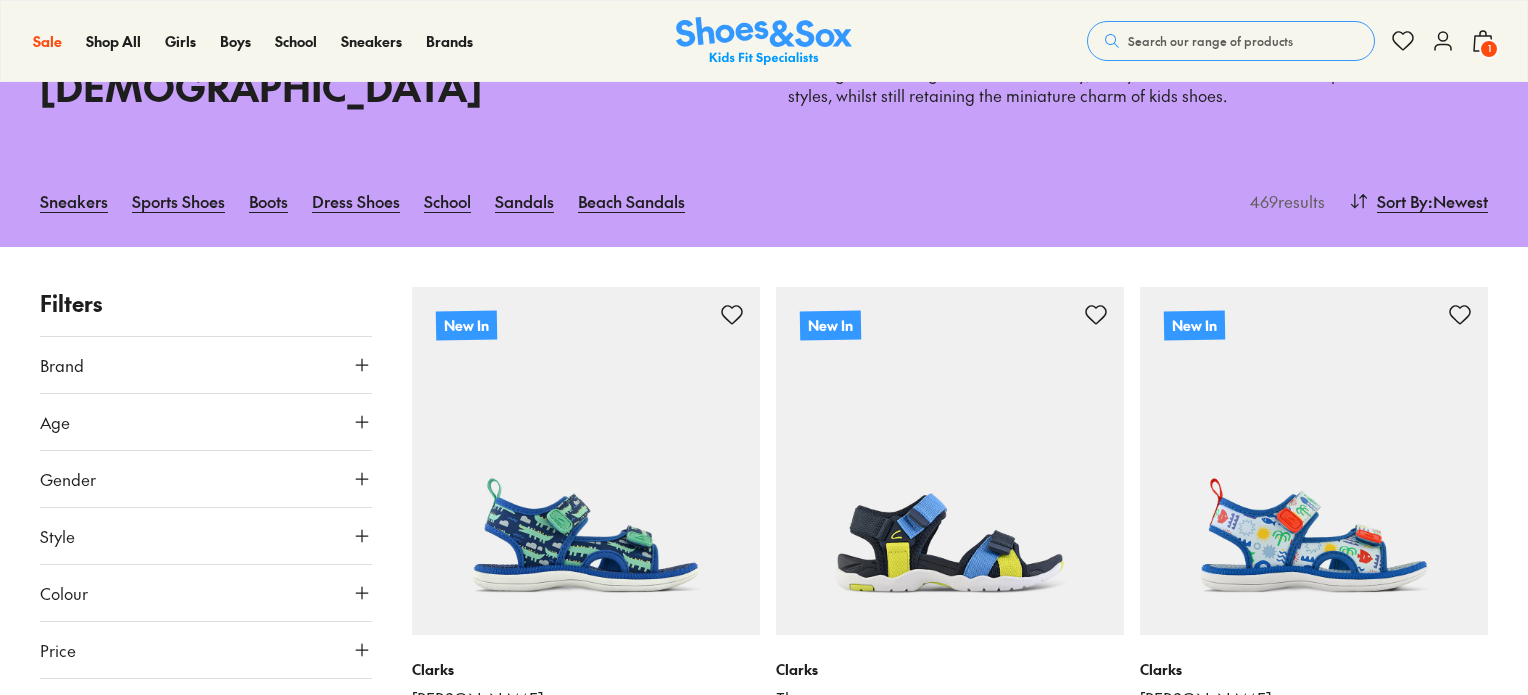 click 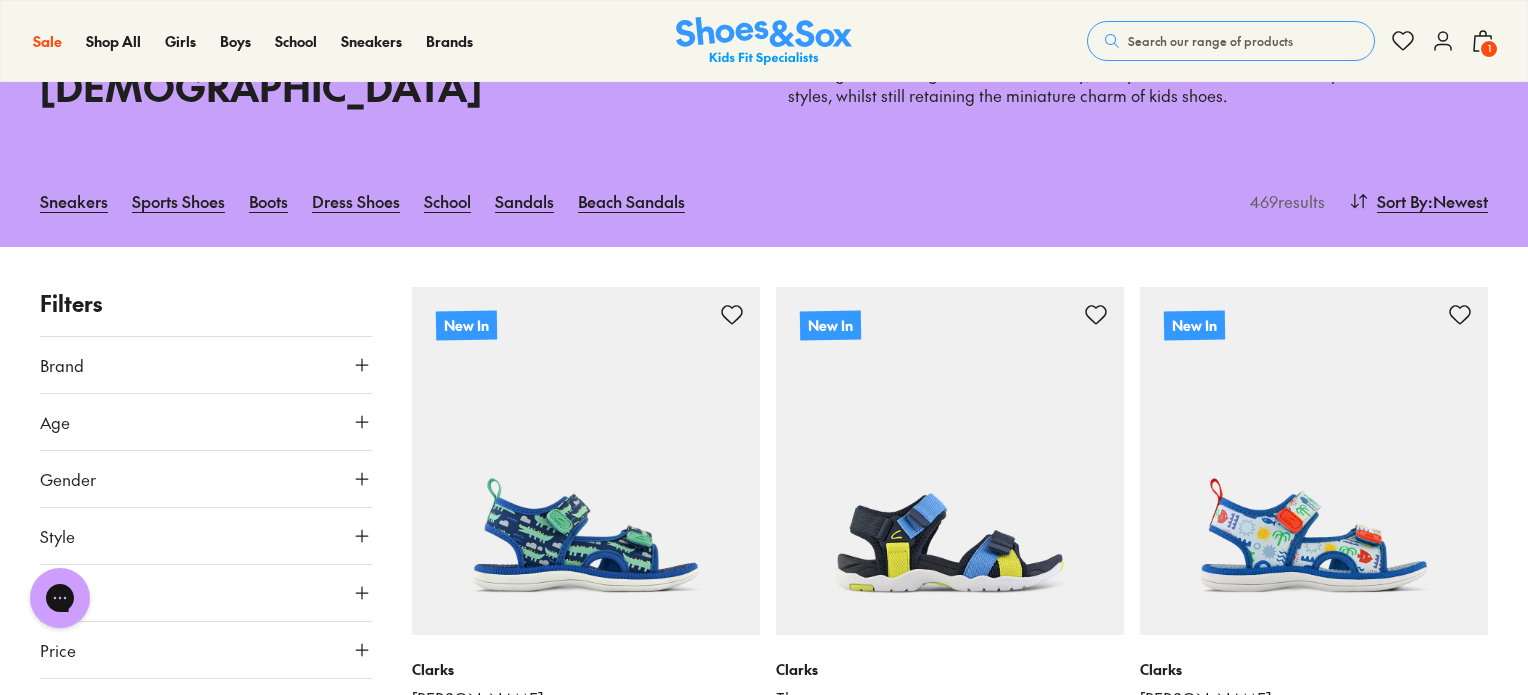 scroll, scrollTop: 0, scrollLeft: 0, axis: both 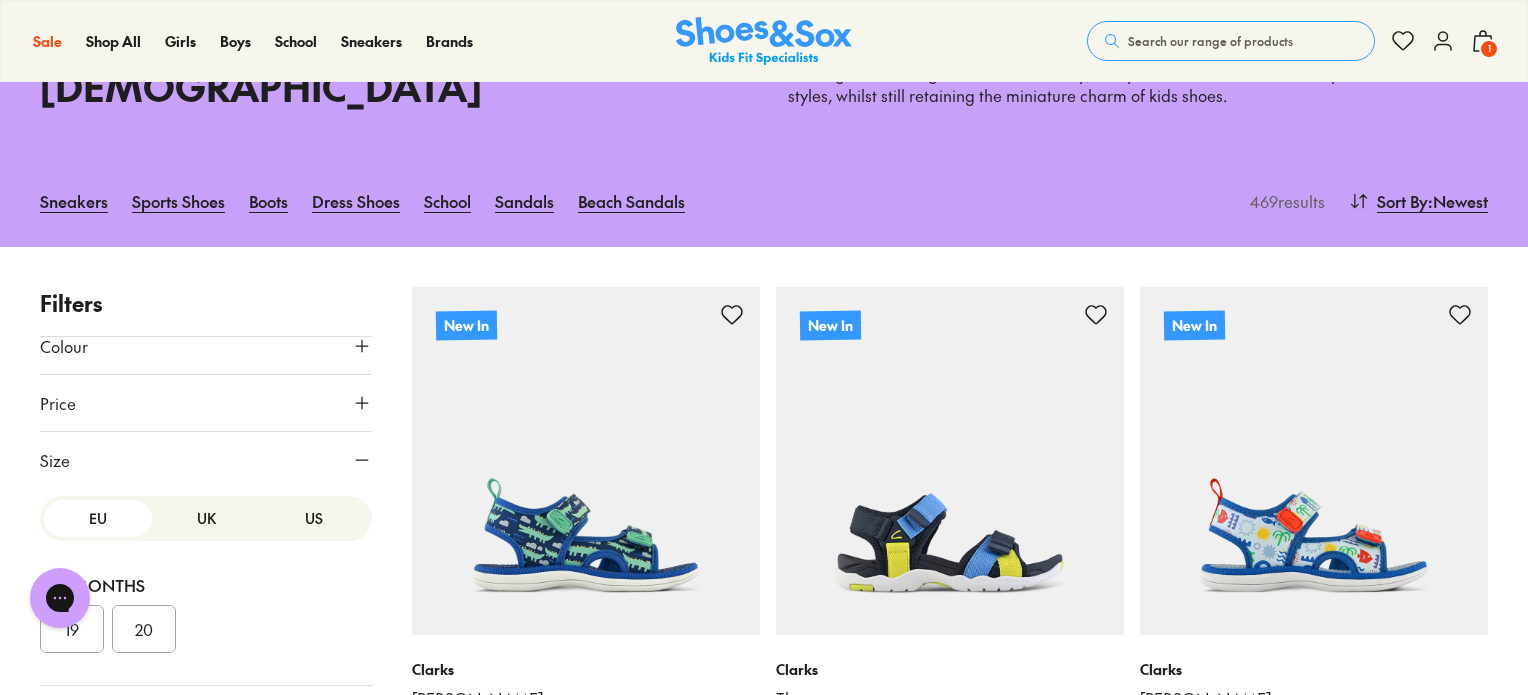 click on "US" at bounding box center [314, 518] 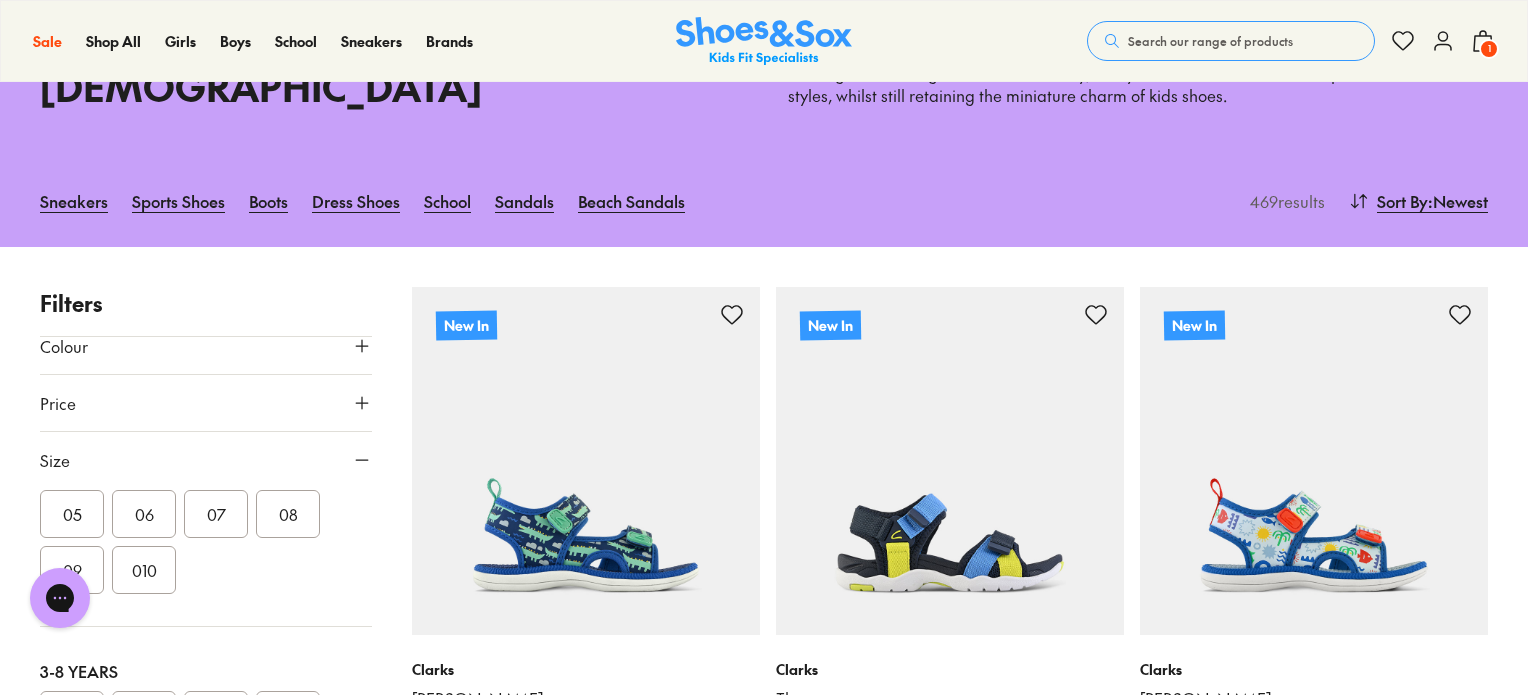 scroll, scrollTop: 256, scrollLeft: 0, axis: vertical 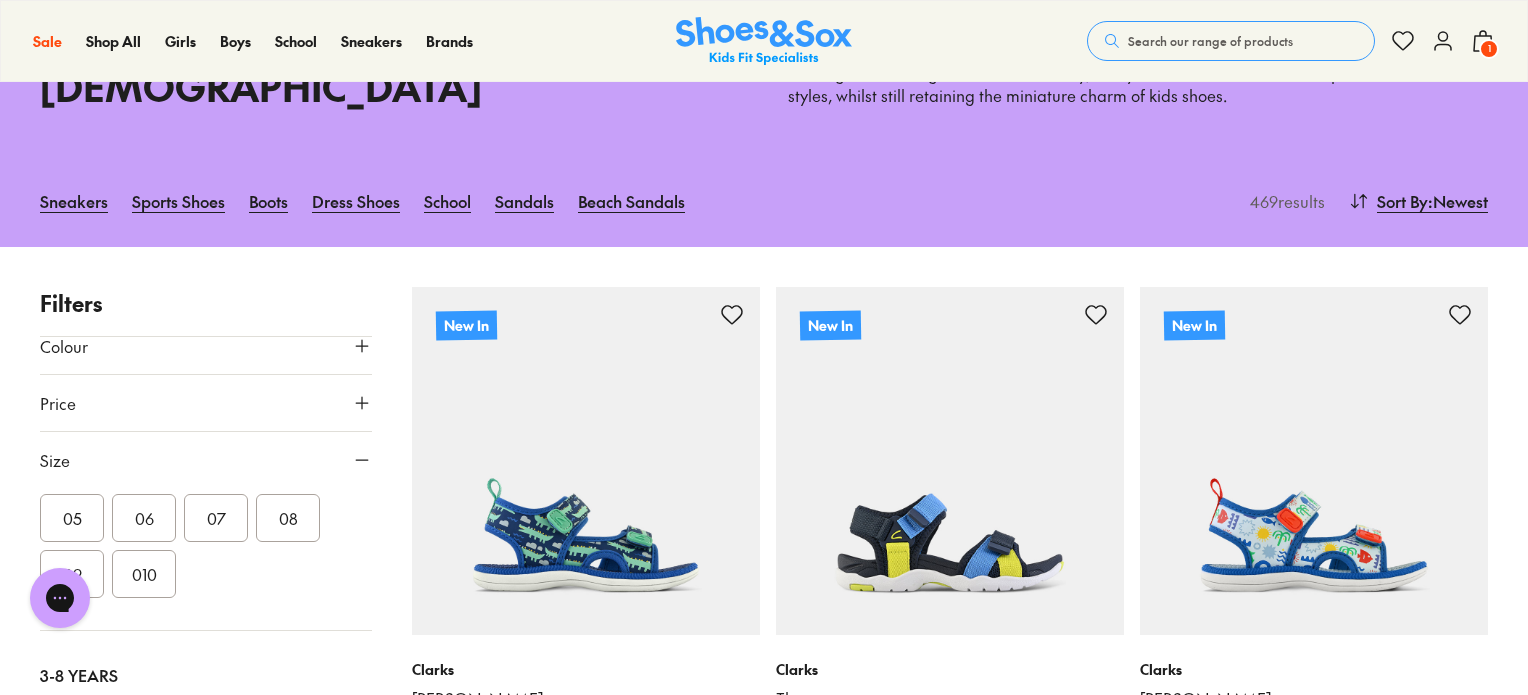 click on "08" at bounding box center [288, 518] 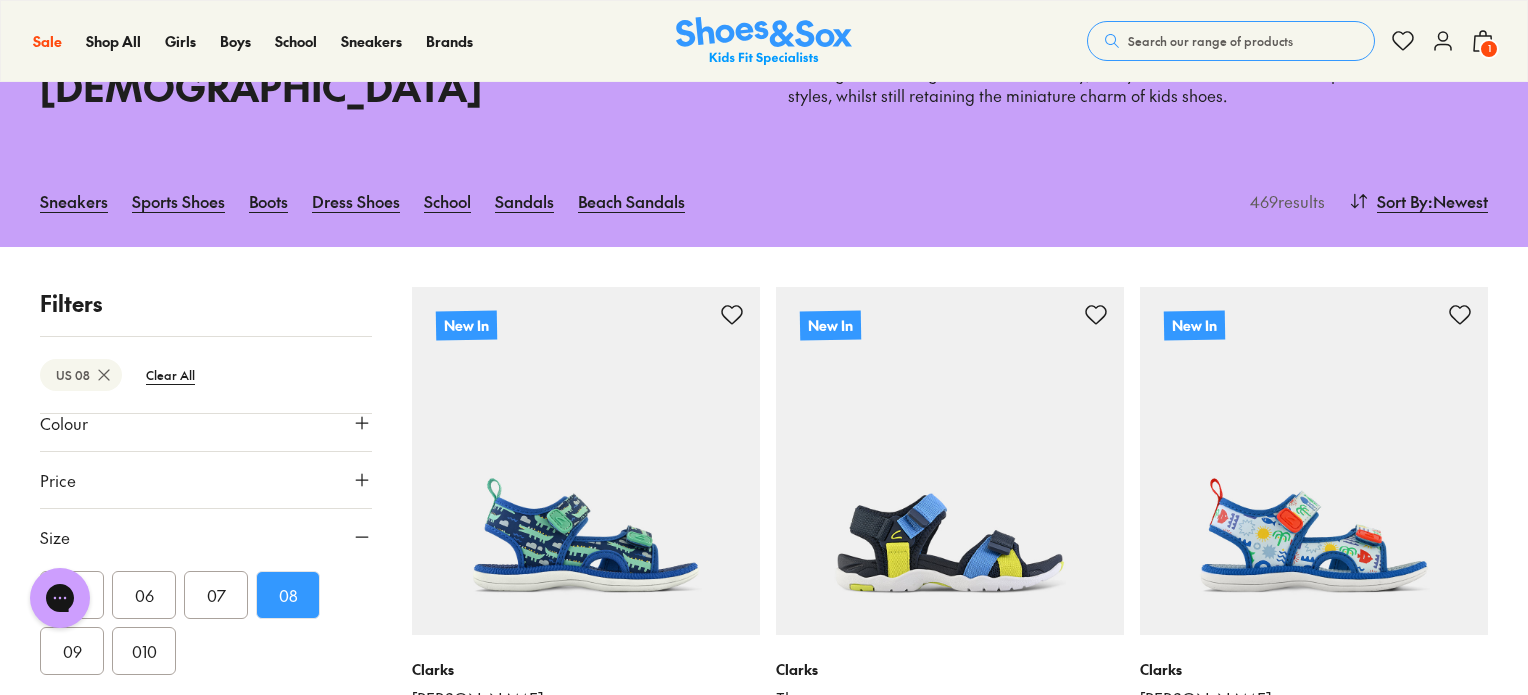 scroll, scrollTop: 106, scrollLeft: 0, axis: vertical 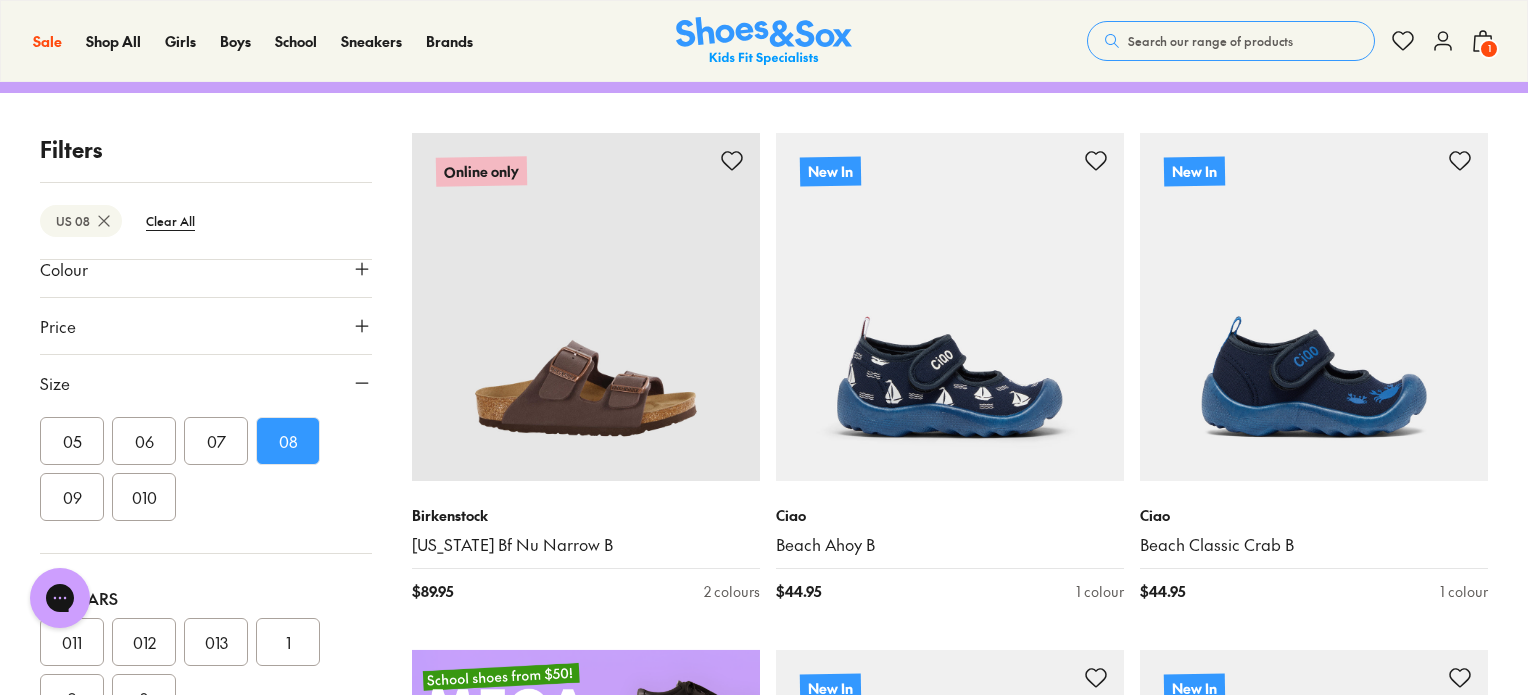 click on "Filters US 08   Clear All Brand Adidas Originals Adidas Performance Asics Birkenstock ( 6 ) Bobux Camper Ciao ( 19 ) Clarks ( 30 ) Converse ( 10 ) Crocs ( 11 ) Harrison Kicks ( 5 ) New Balance Nike ( 4 ) Old Soles ( 1 ) Pablosky Puma Reebok Roc Saltwater Sandals ( 1 ) Skechers Startrite Surefit ( 2 ) Teva ( 1 ) Vans Age Youth ( 22 ) Junior ( 11 ) Infant/Toddler ( 57 ) Senior Gender All Boys Unisex Style Sneakers ( 23 ) Sport ( 1 ) Beach Sandals ( 23 ) Sandals ( 15 ) Boots ( 11 ) School Gumboots ( 13 ) Shoes Slippers ( 4 ) Colour Black ( 11 ) Navy ( 31 ) White ( 9 ) Blue ( 11 ) Brown ( 6 ) Grey ( 2 ) Neutrals ( 6 ) Beige ( 5 ) Red ( 2 ) Green Light Blue ( 1 ) Purple ( 2 ) Yellow ( 1 ) Pink ( 3 ) Multi Colour Orange Price Min $ 15 Max $ 150 Size EU UK US 0-12 Months 04 05 1-3 Years 05 06 07 08 09 010 3-8 Years 011 012 013 1 2 3 8+ Years 3 4 5 6 7 8 Adult 8 9 Online only Birkenstock Arizona Bf Nu Narrow B $ 89.95 2 colours New In Ciao Beach Ahoy B $ 44.95 1 colour New In Ciao Beach Classic Crab  B $ 44.95 New In" at bounding box center (764, 2964) 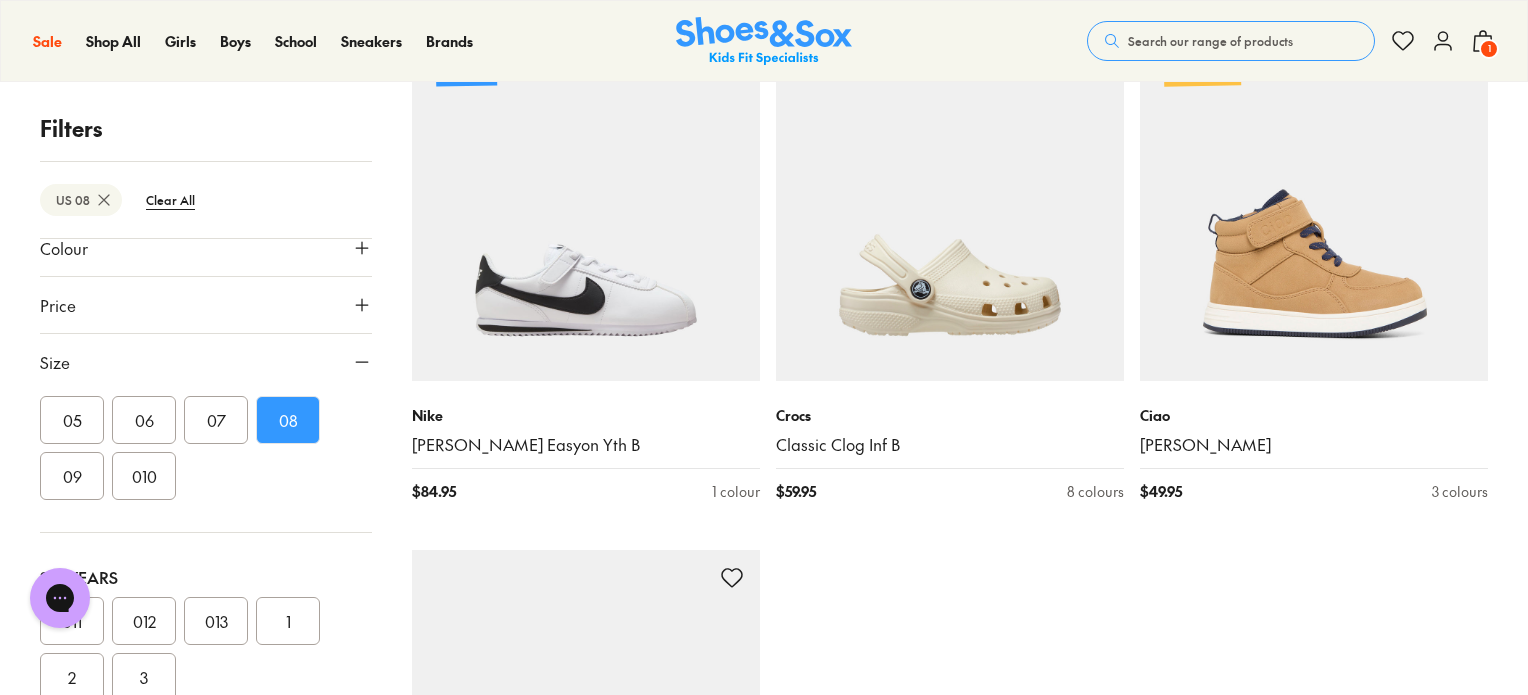 scroll, scrollTop: 5080, scrollLeft: 0, axis: vertical 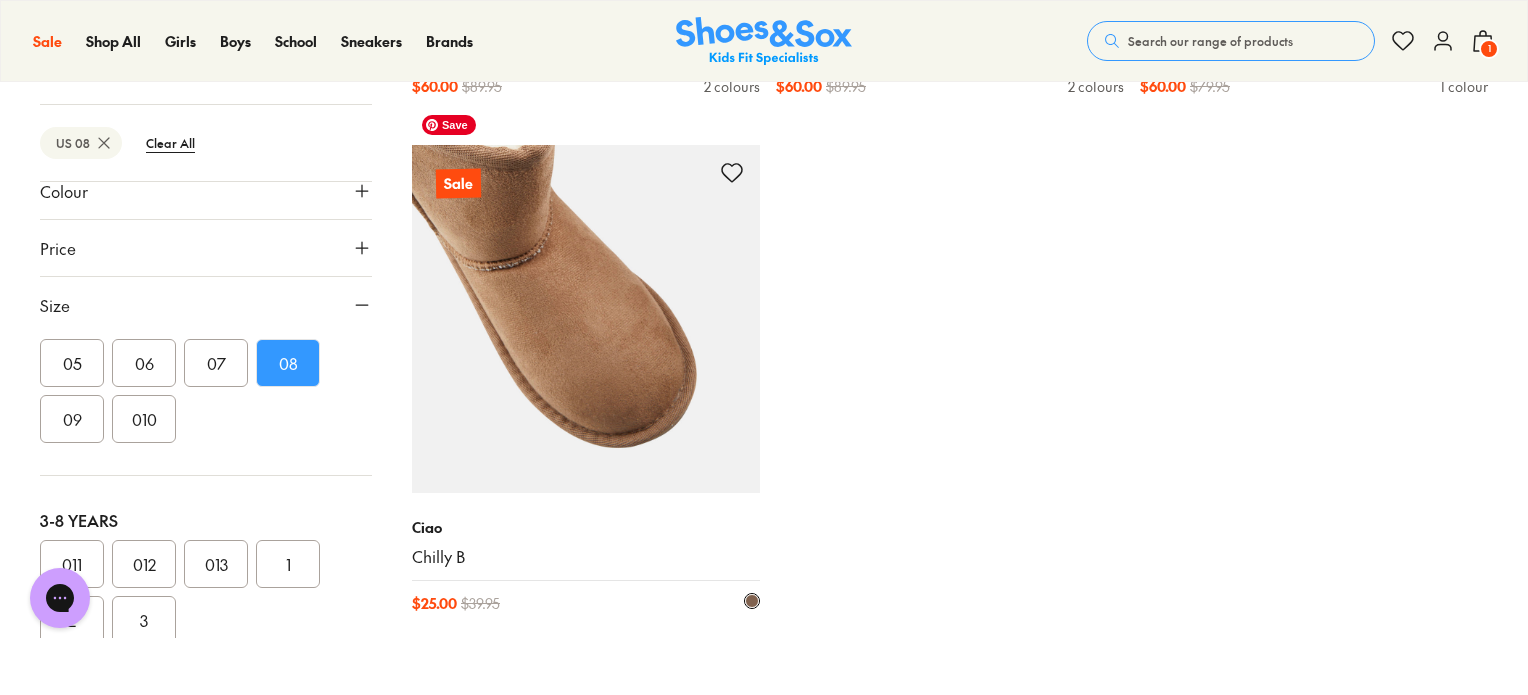 click at bounding box center (586, 319) 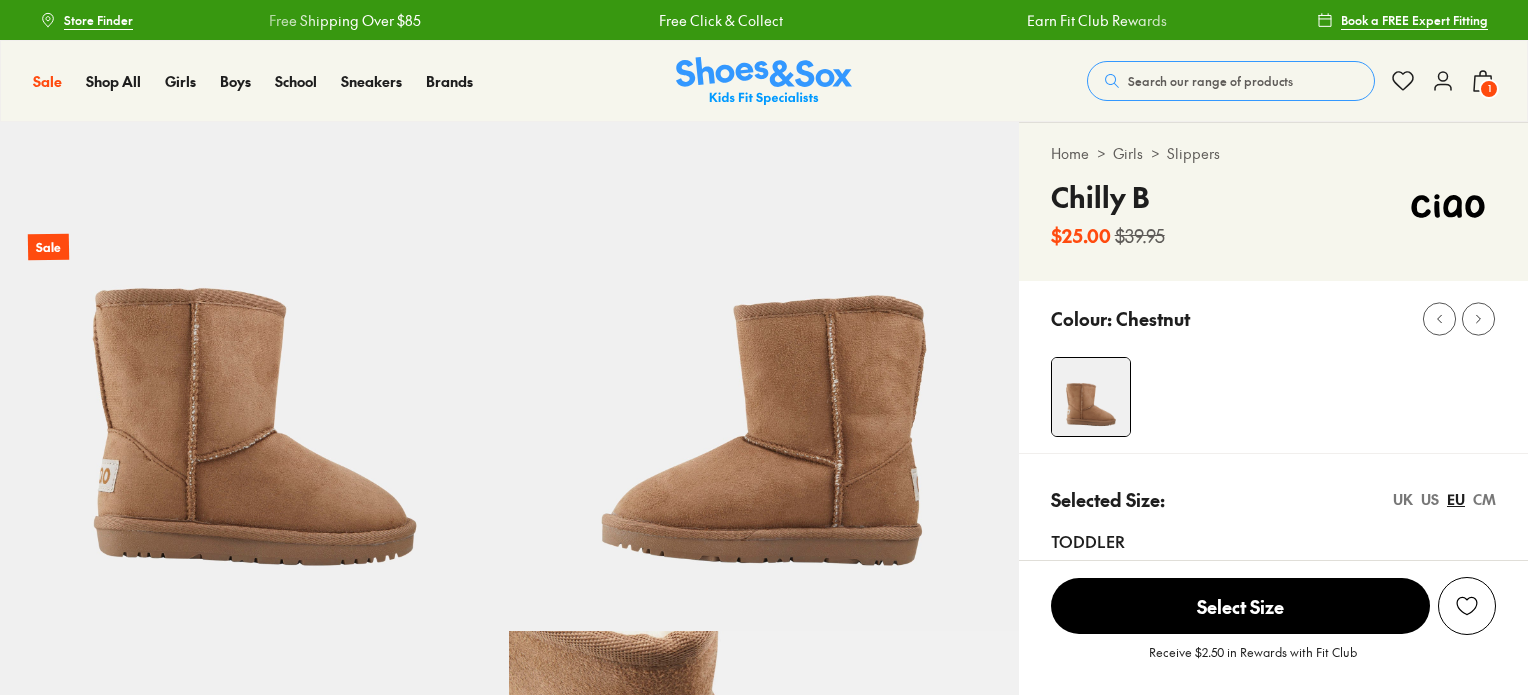 scroll, scrollTop: 0, scrollLeft: 0, axis: both 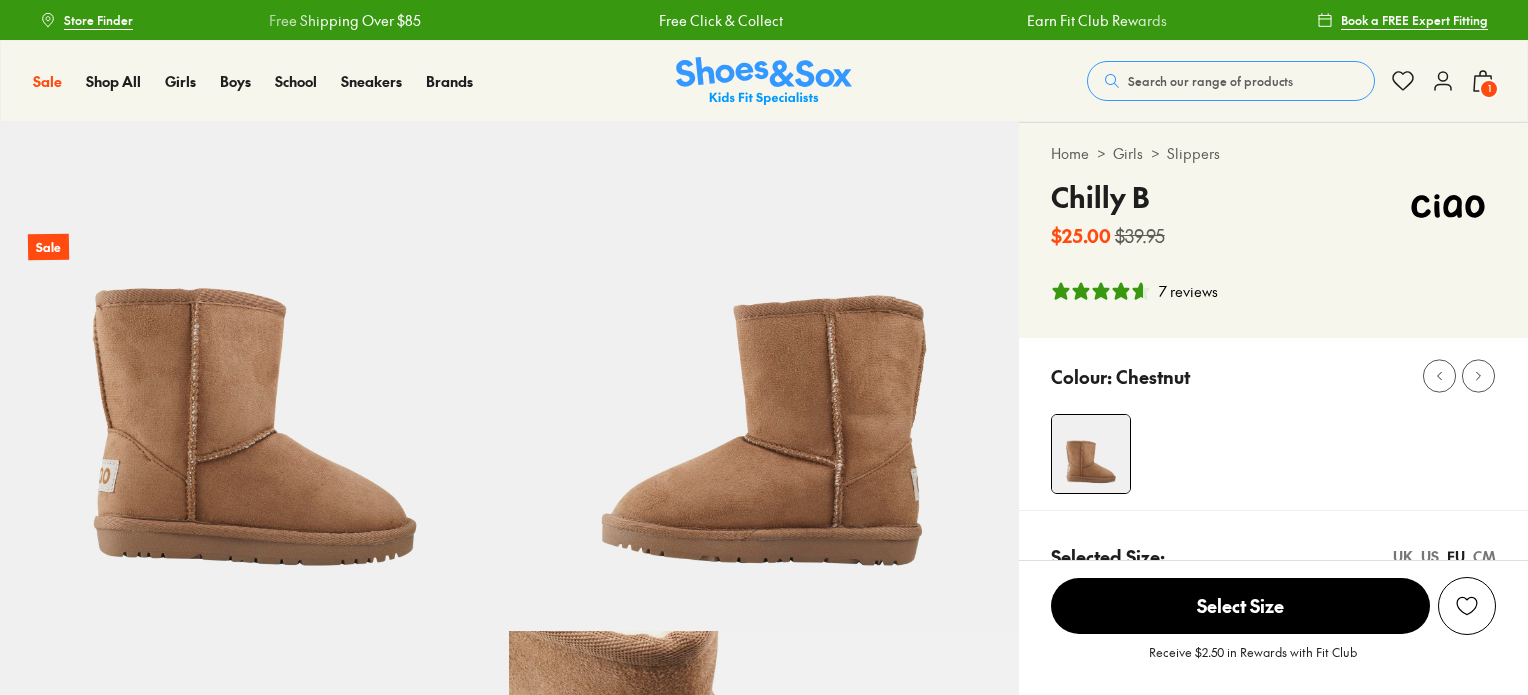 select on "*" 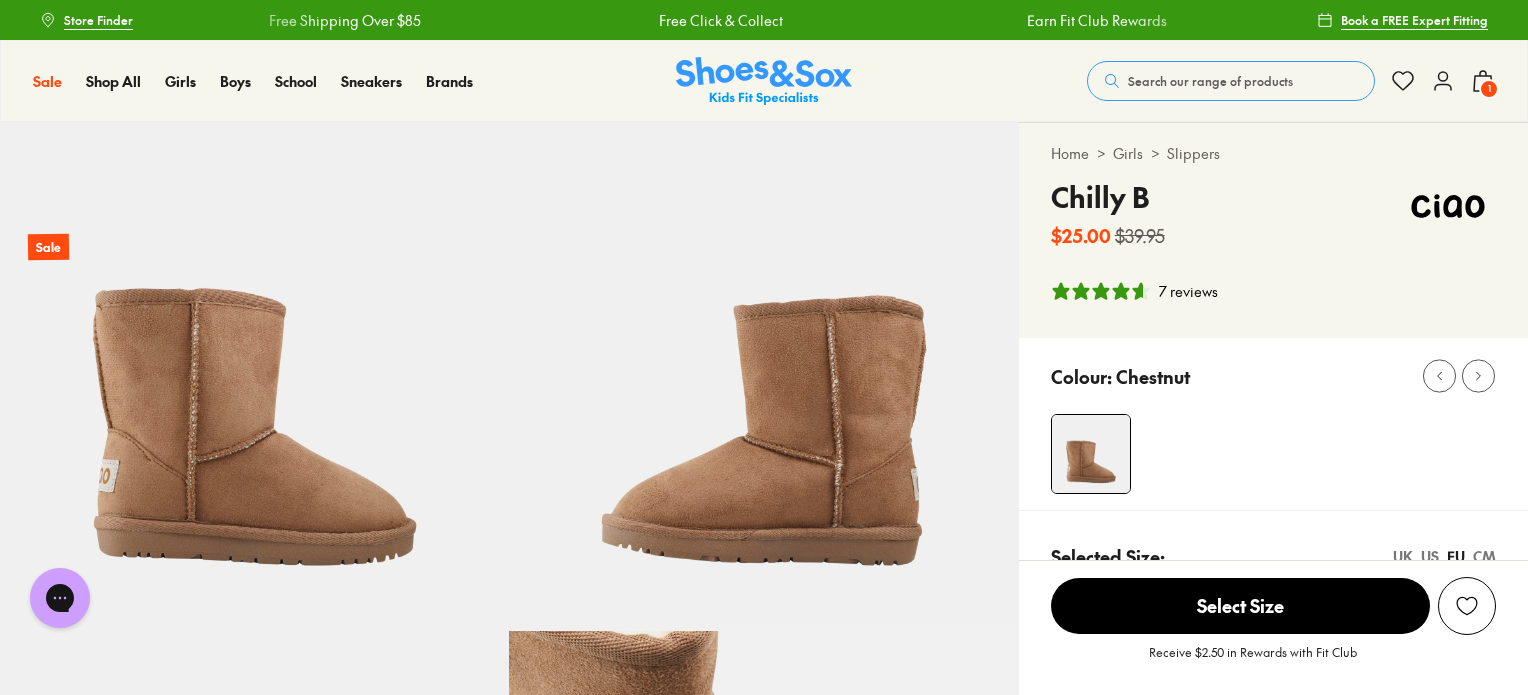 scroll, scrollTop: 0, scrollLeft: 0, axis: both 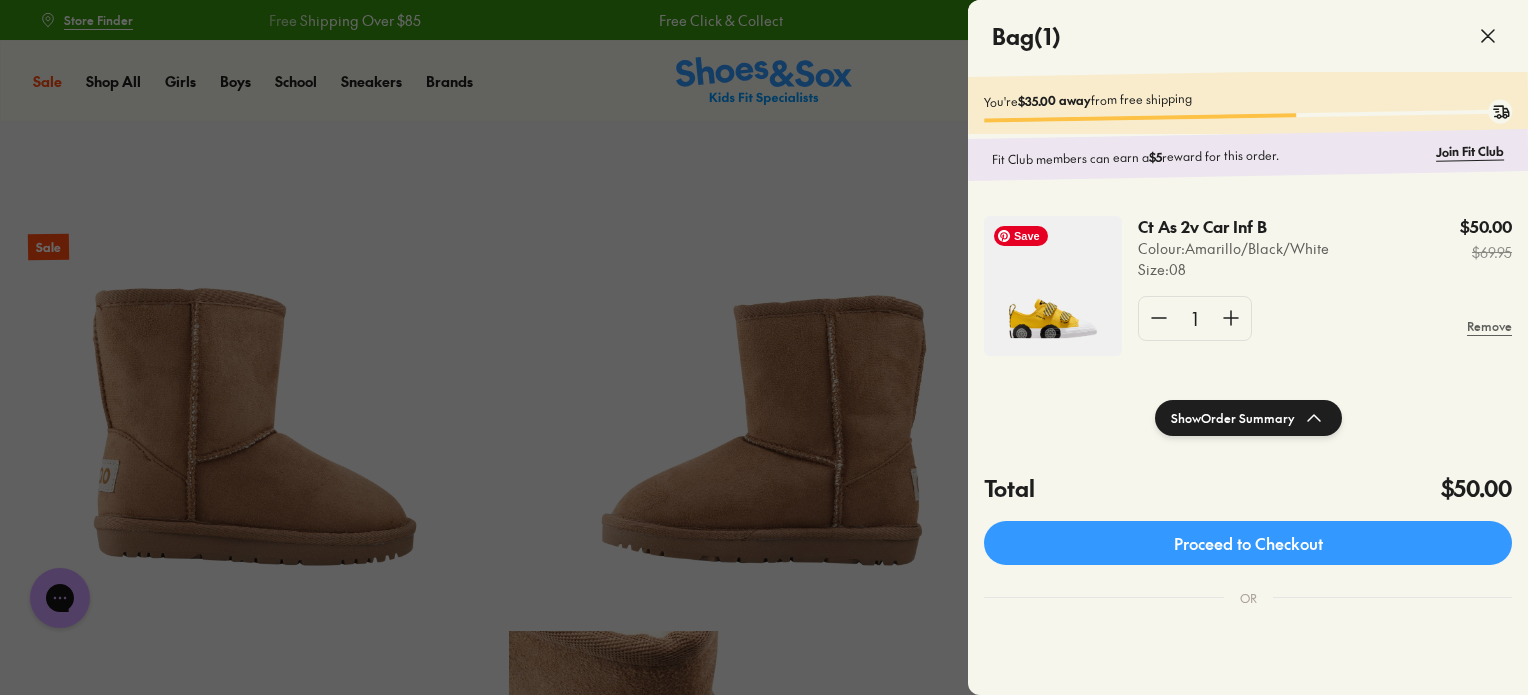 click 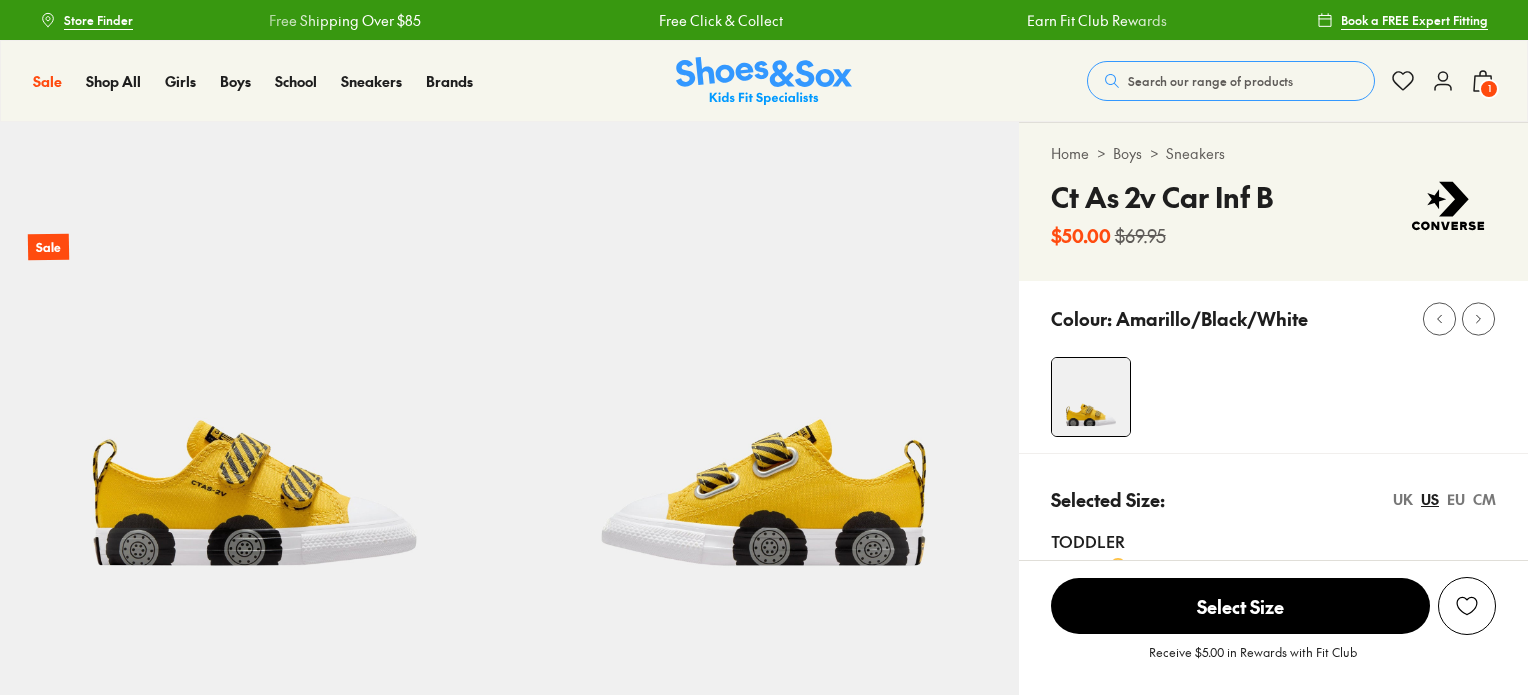 scroll, scrollTop: 0, scrollLeft: 0, axis: both 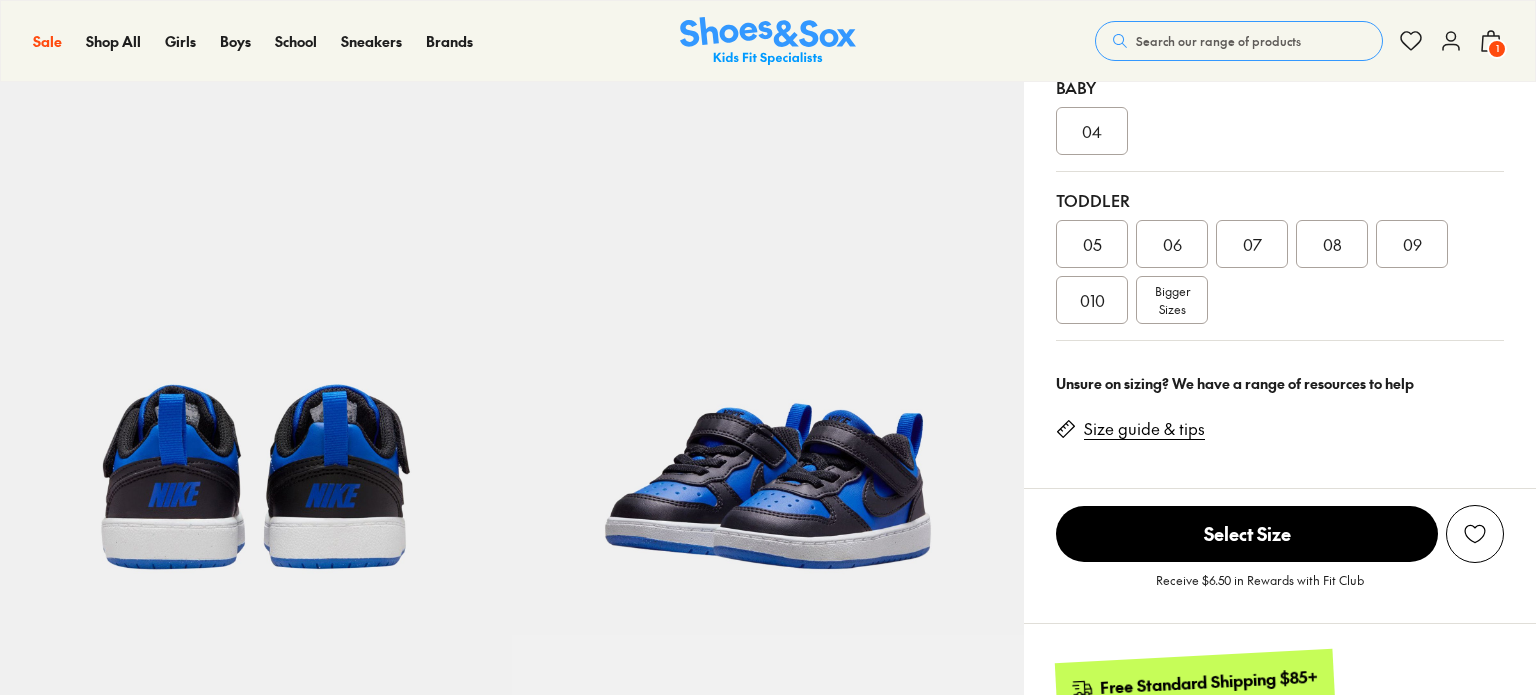 select on "*" 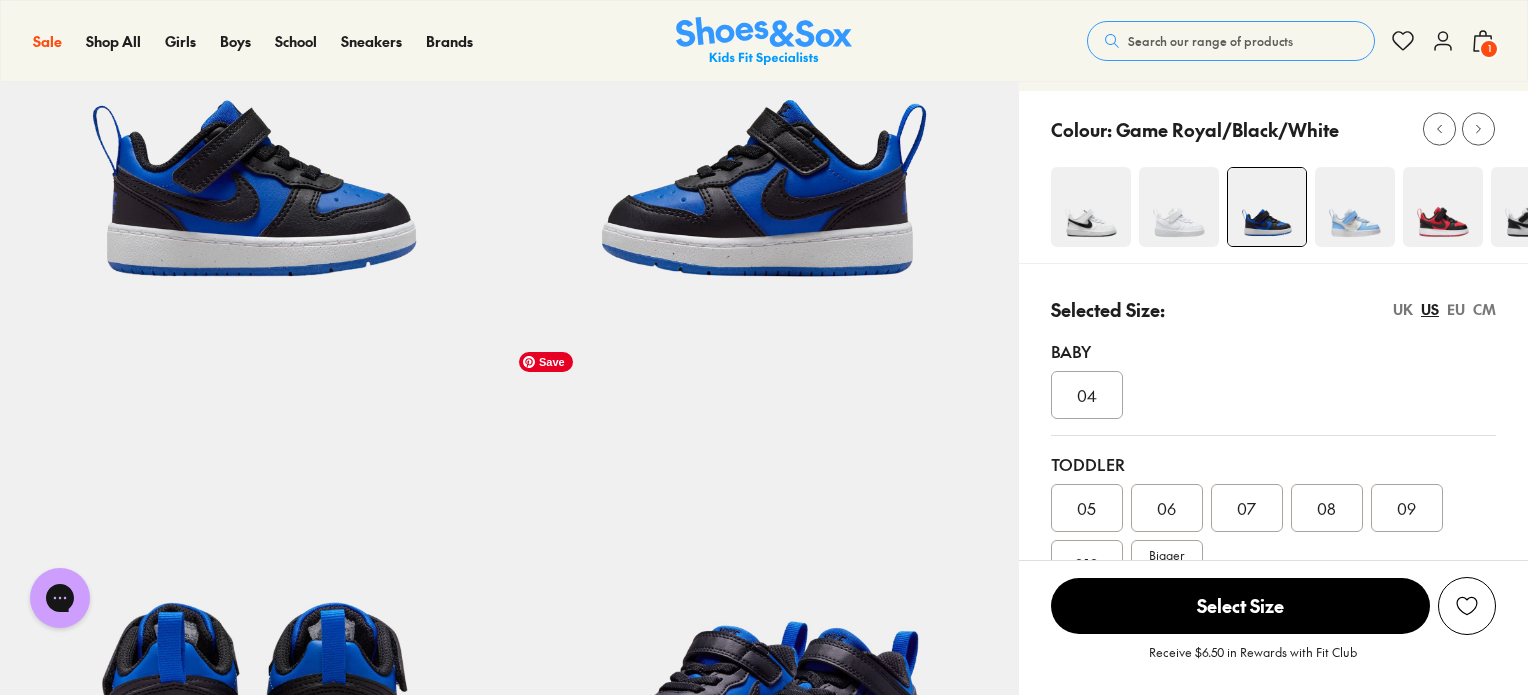 scroll, scrollTop: 288, scrollLeft: 0, axis: vertical 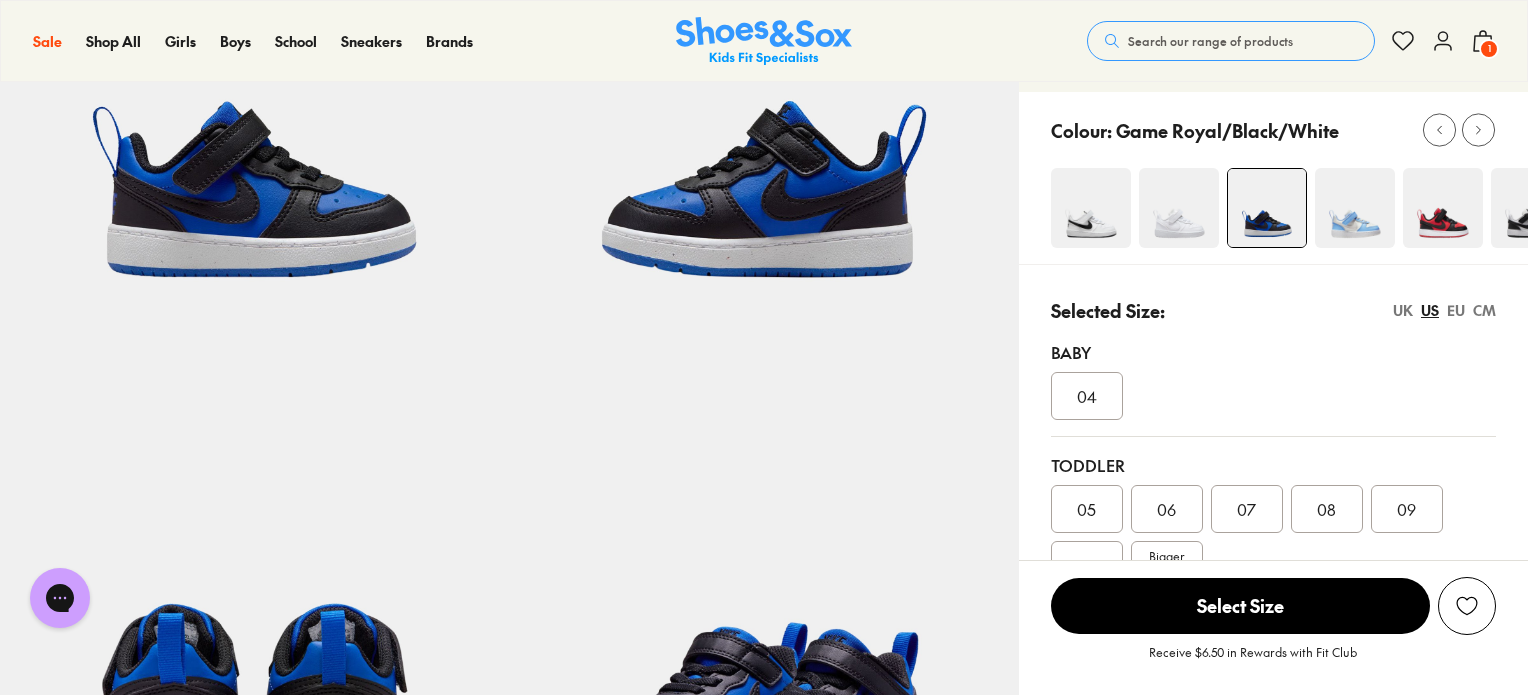 click at bounding box center [1443, 208] 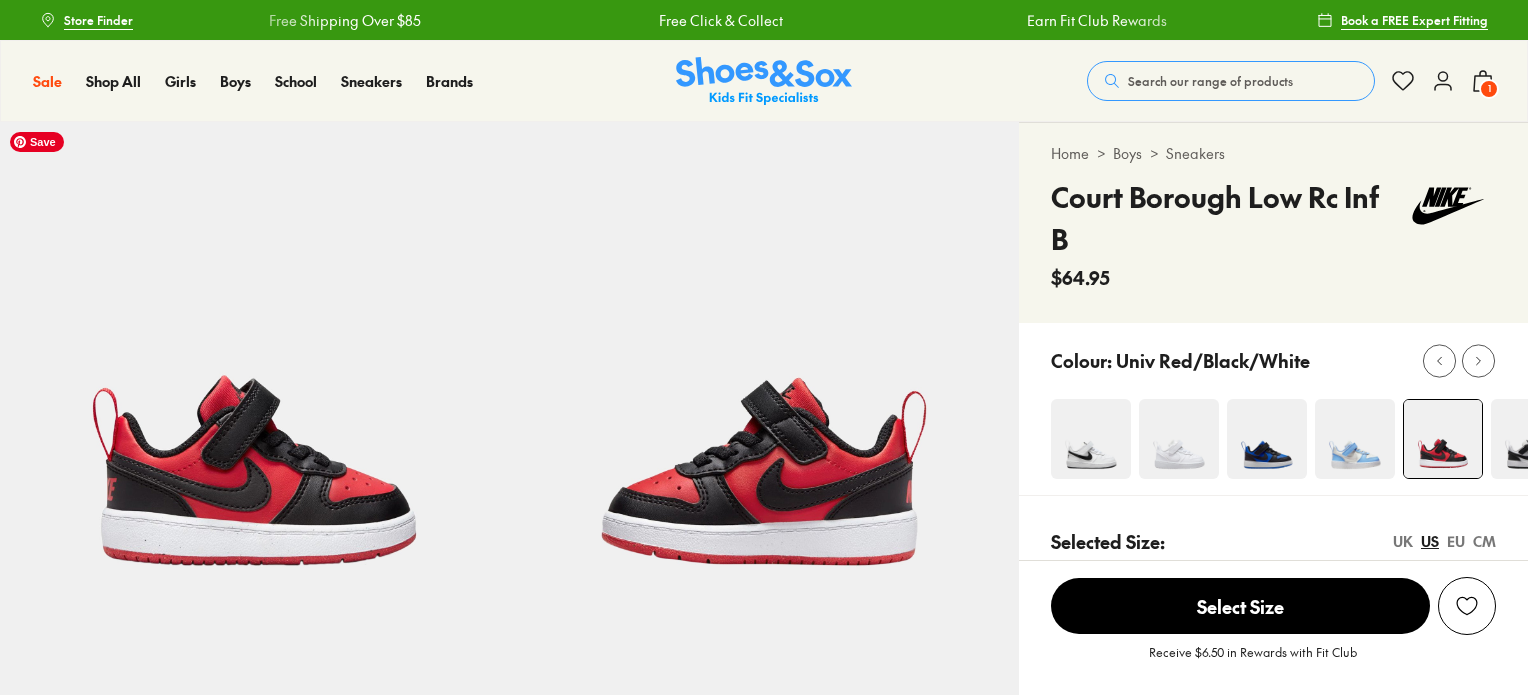 scroll, scrollTop: 0, scrollLeft: 0, axis: both 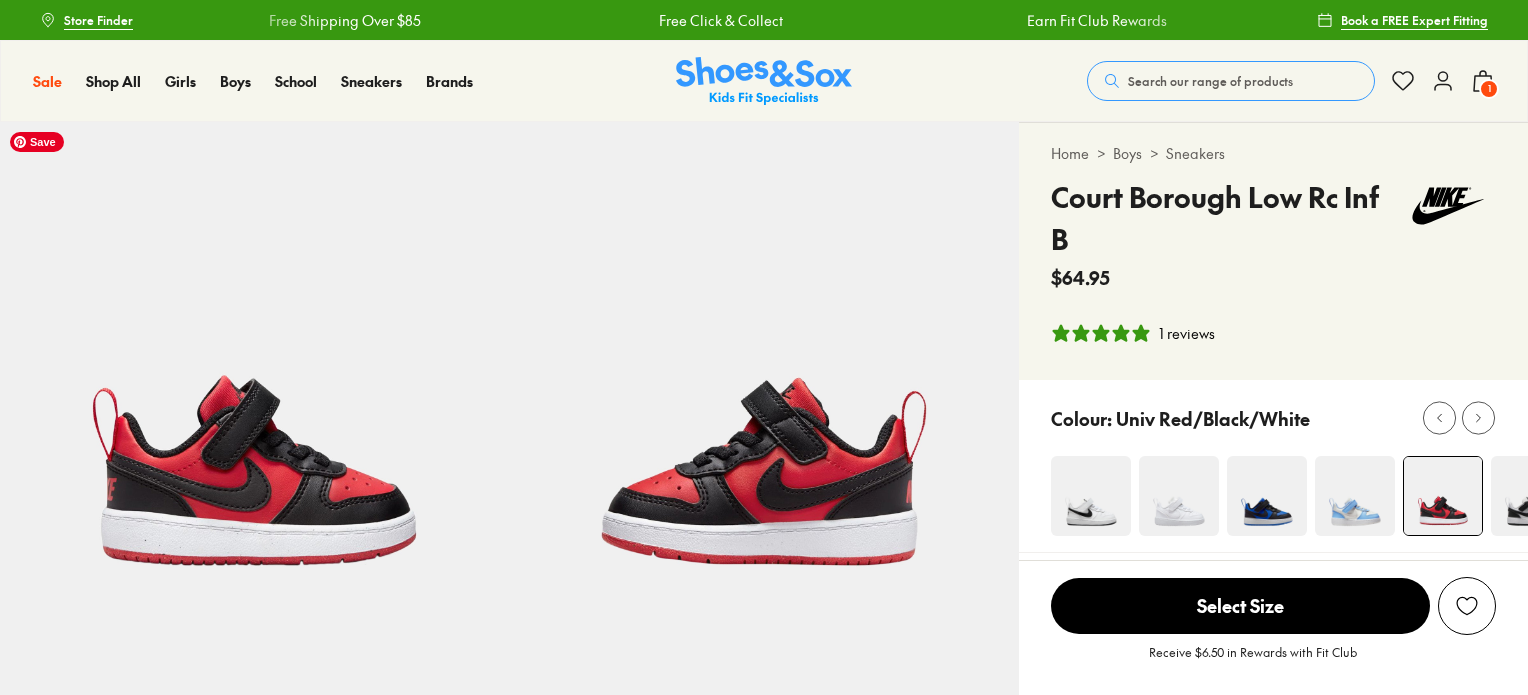 select on "*" 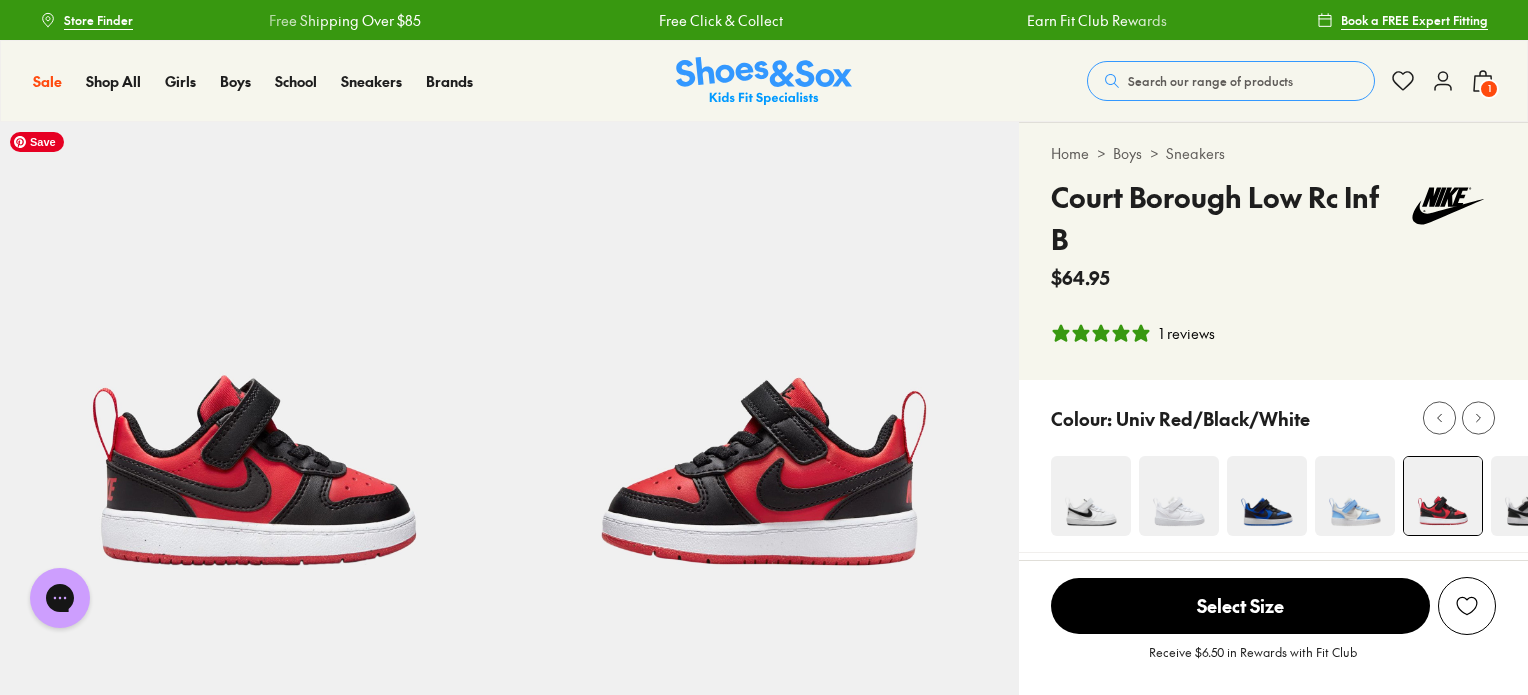 scroll, scrollTop: 0, scrollLeft: 0, axis: both 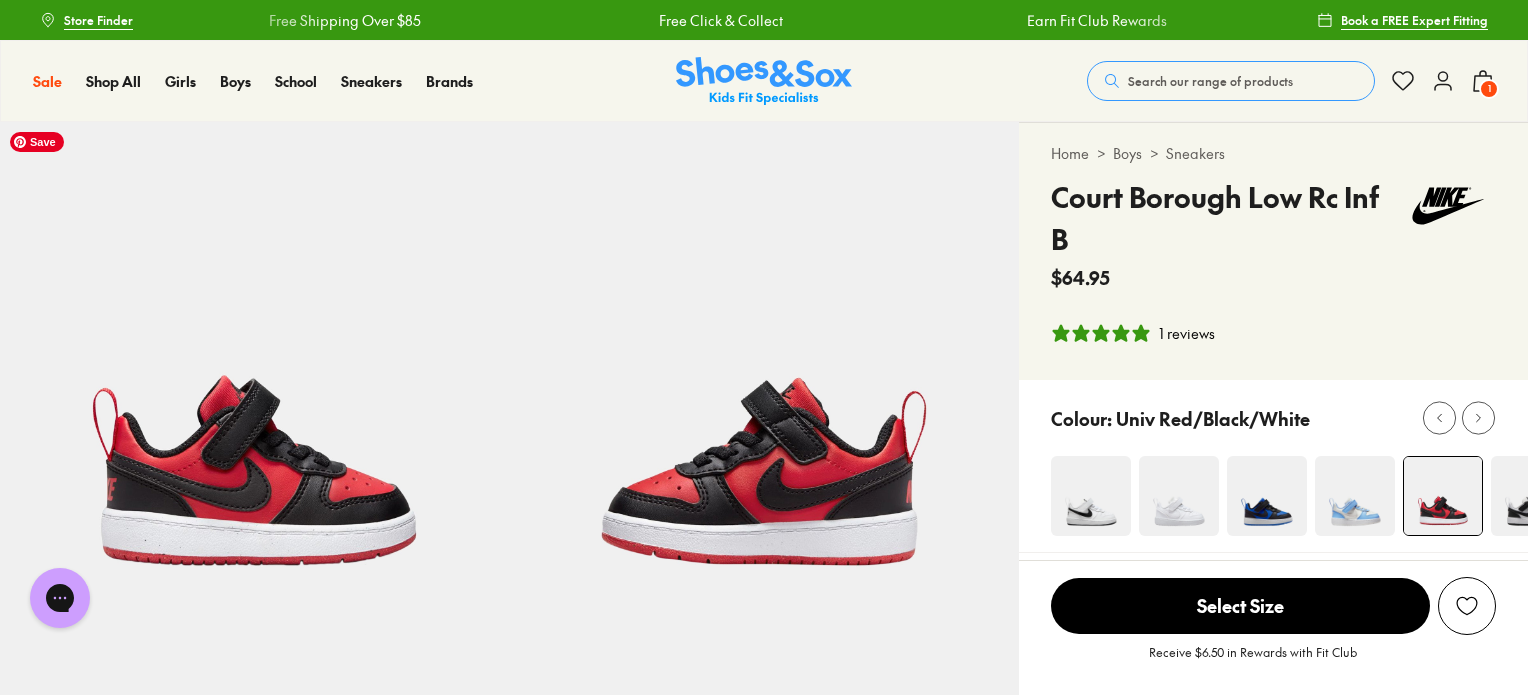click at bounding box center [764, 347] 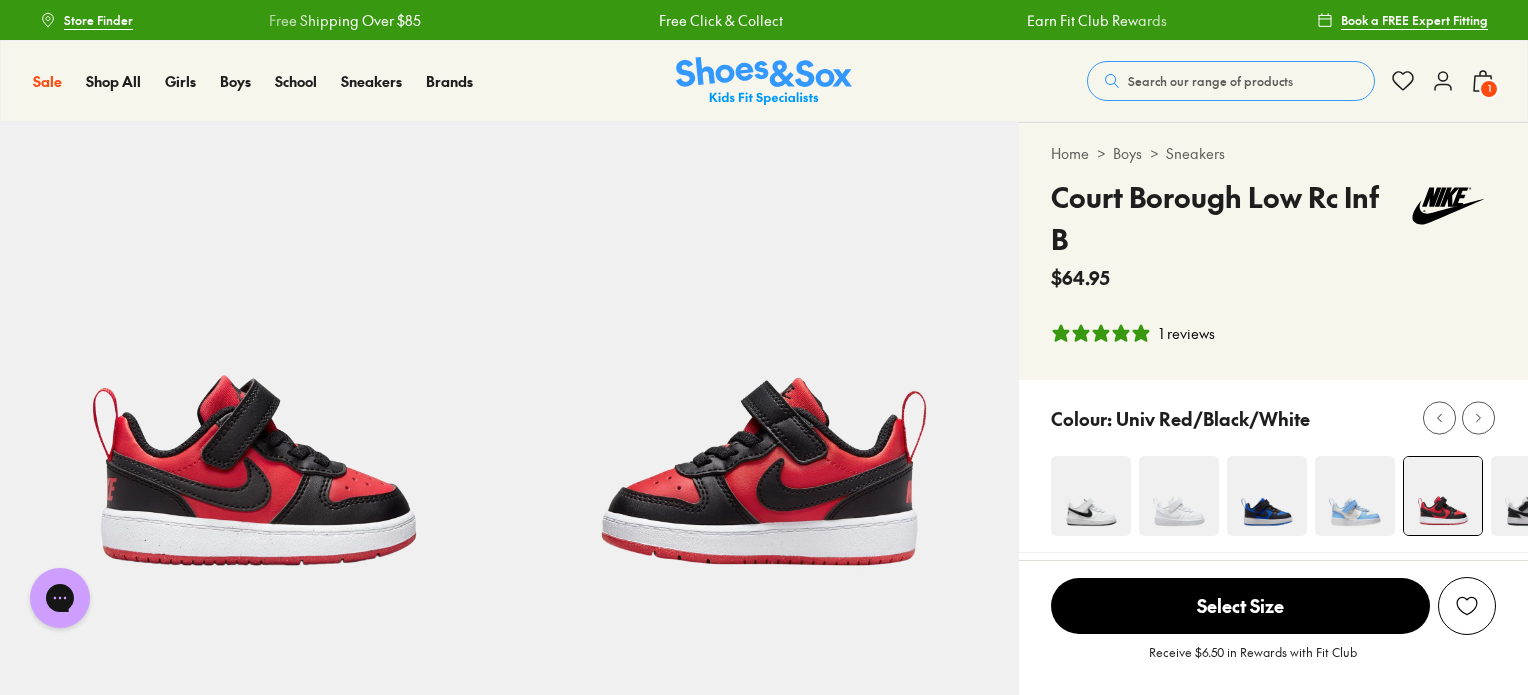 click 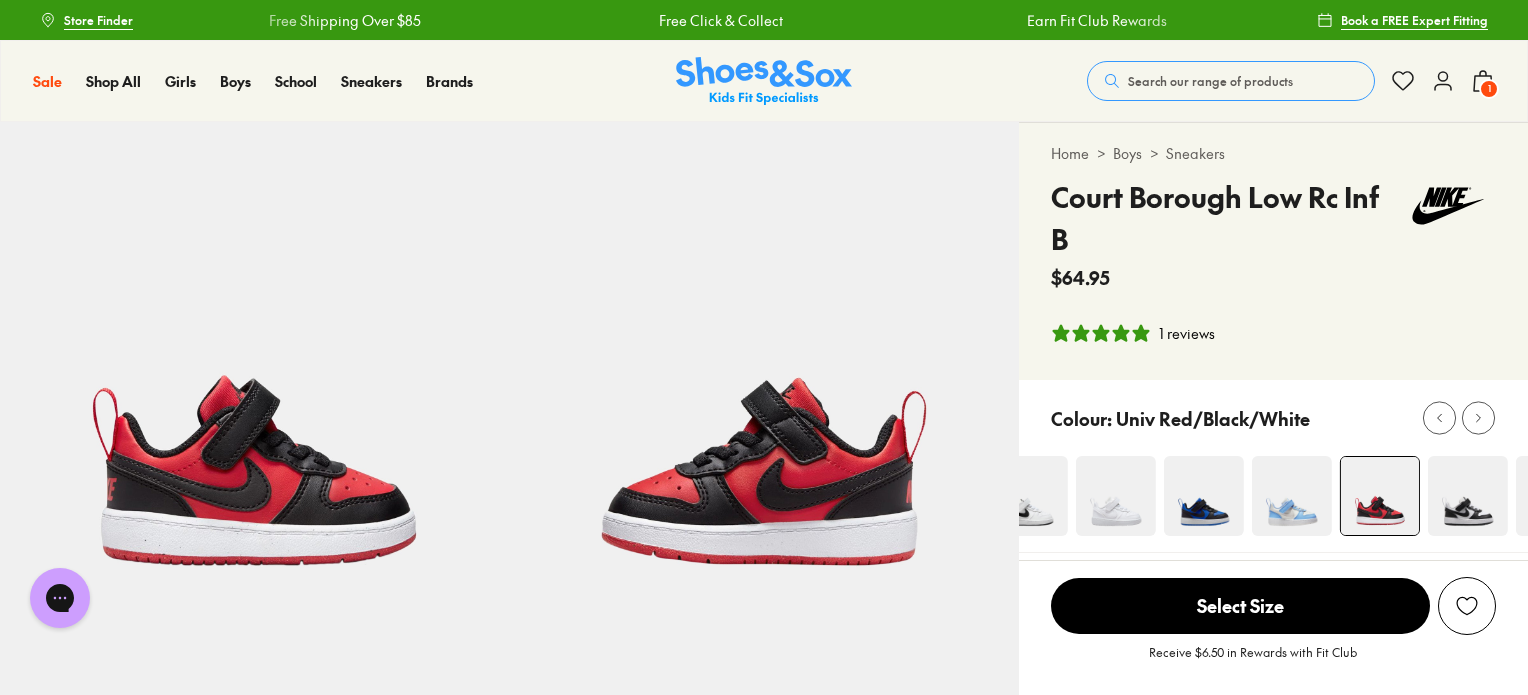 click 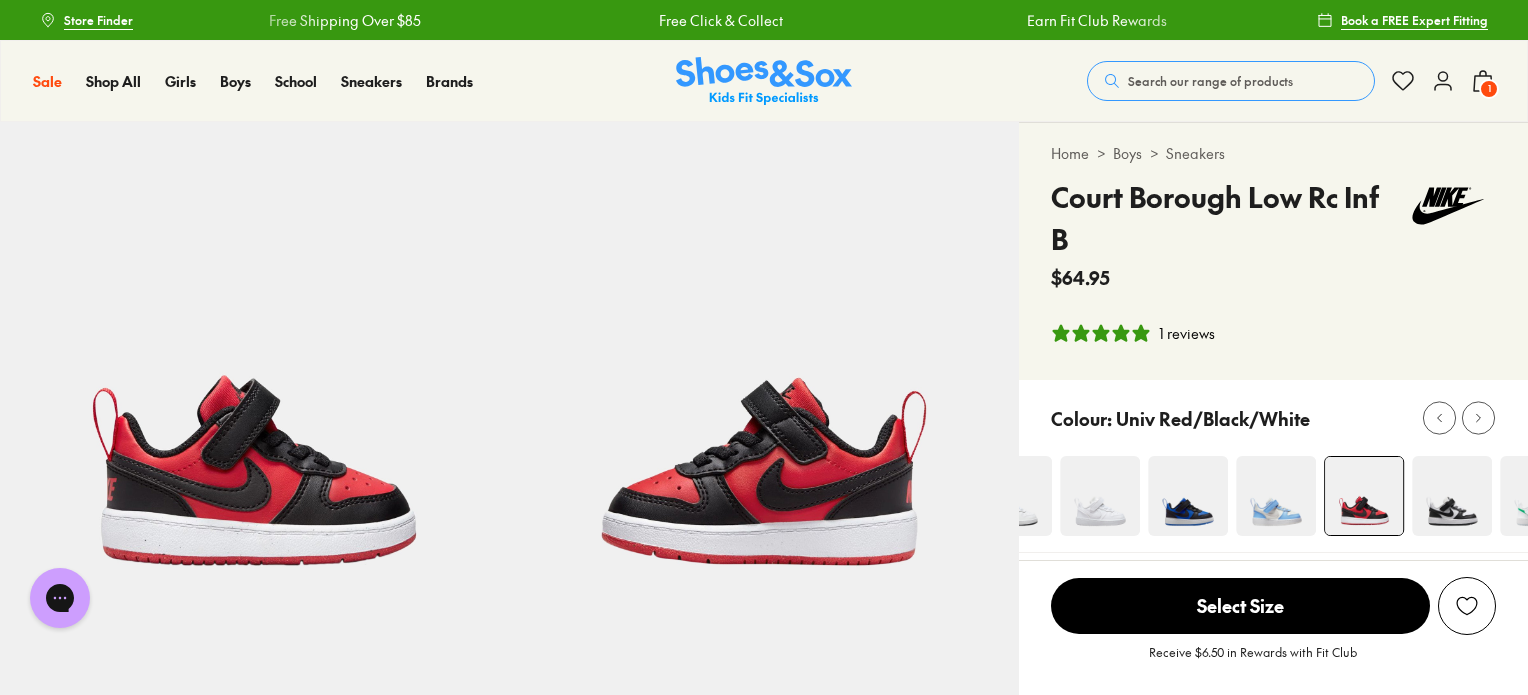 click 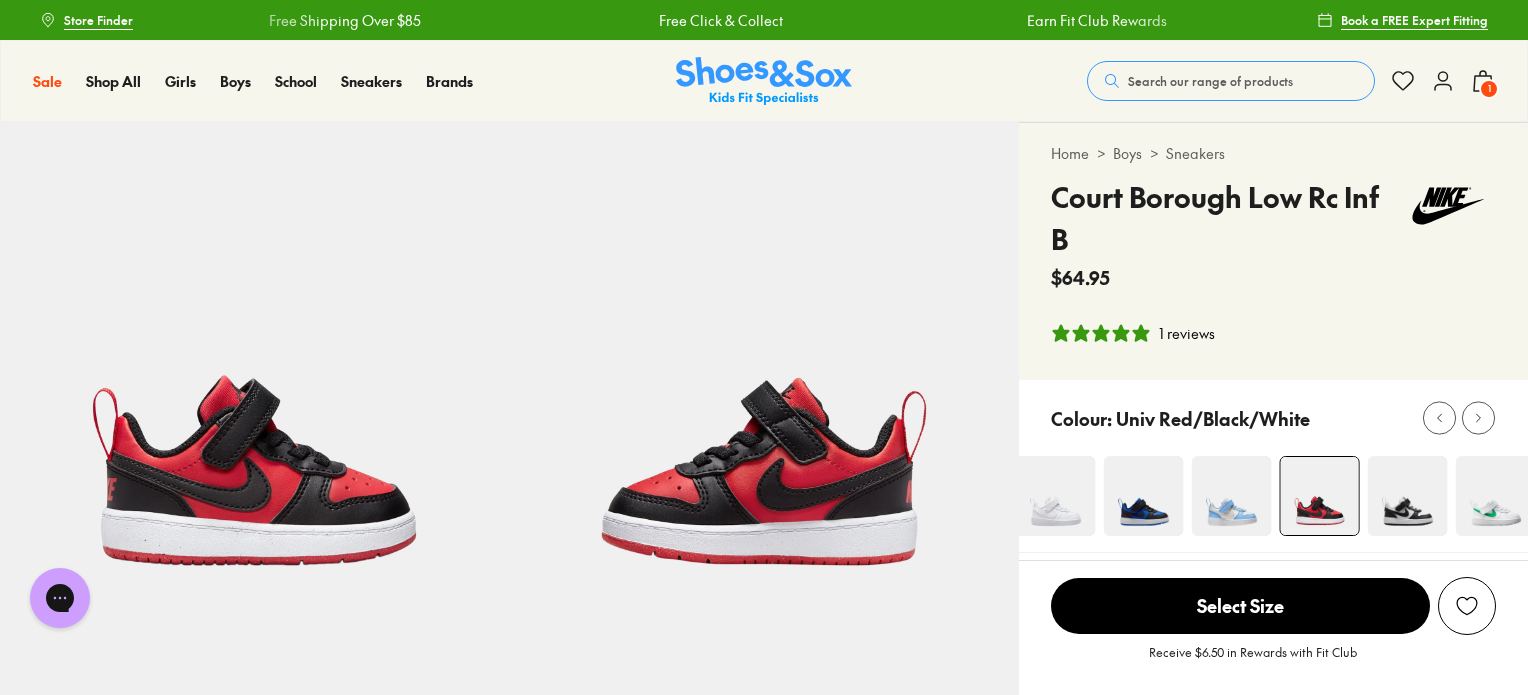 click 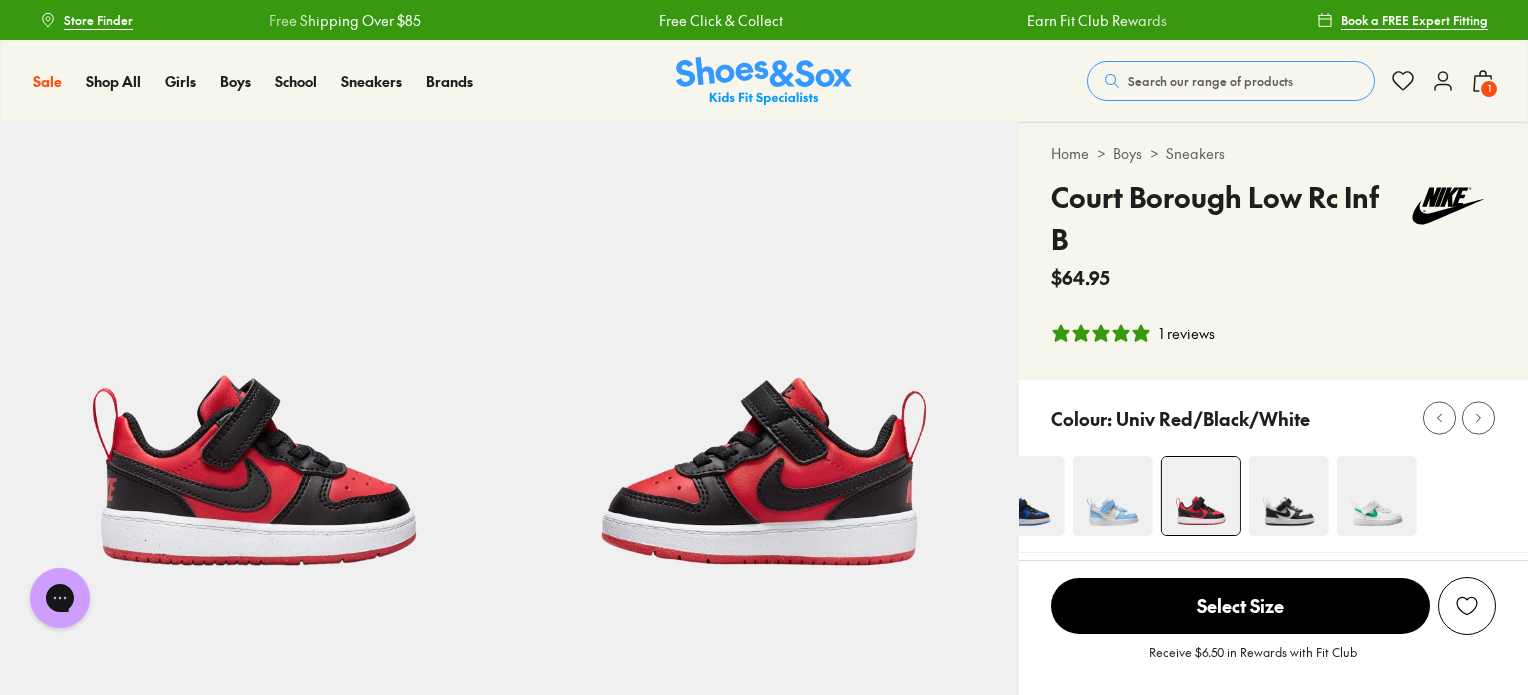 click 